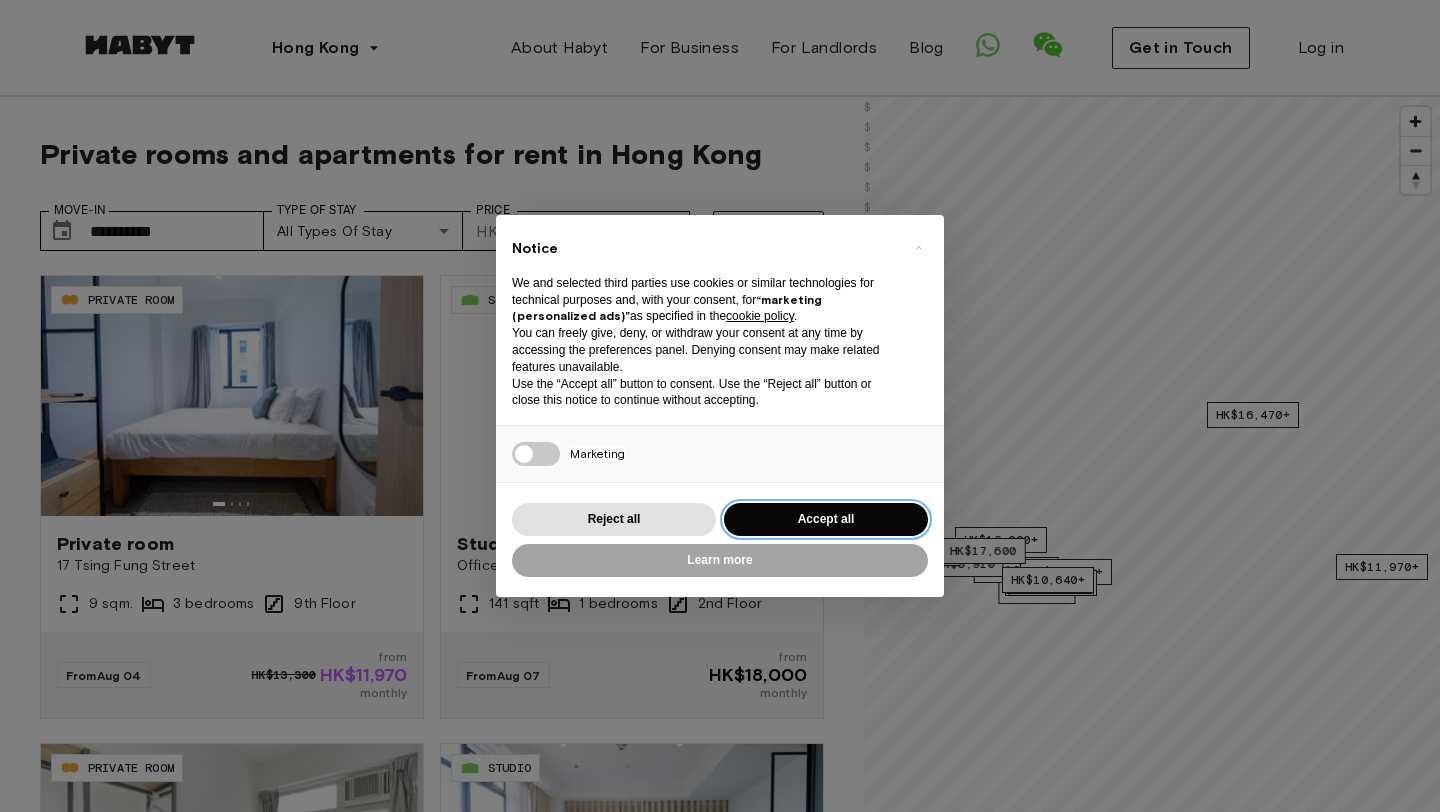click on "Accept all" at bounding box center [826, 519] 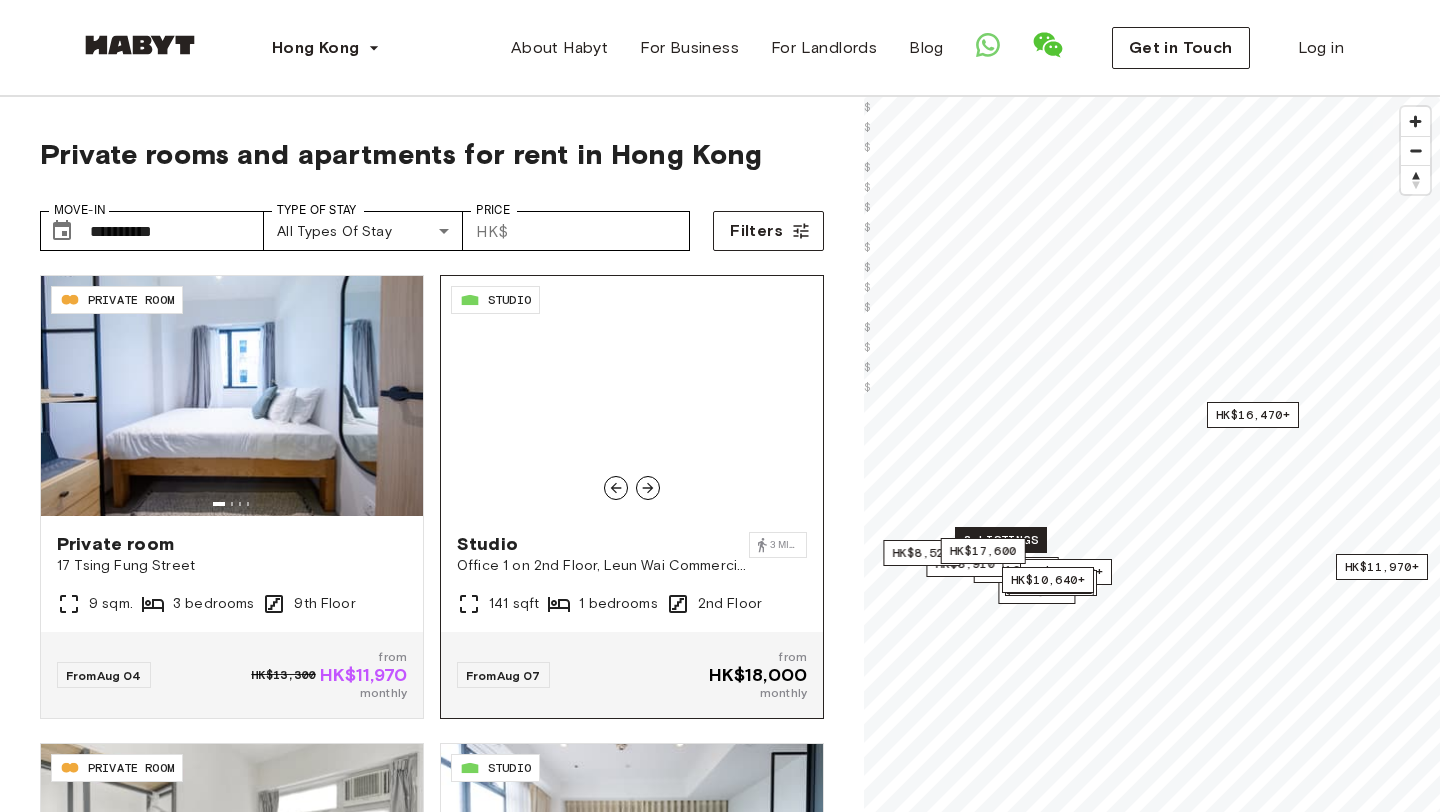 scroll, scrollTop: 138, scrollLeft: 0, axis: vertical 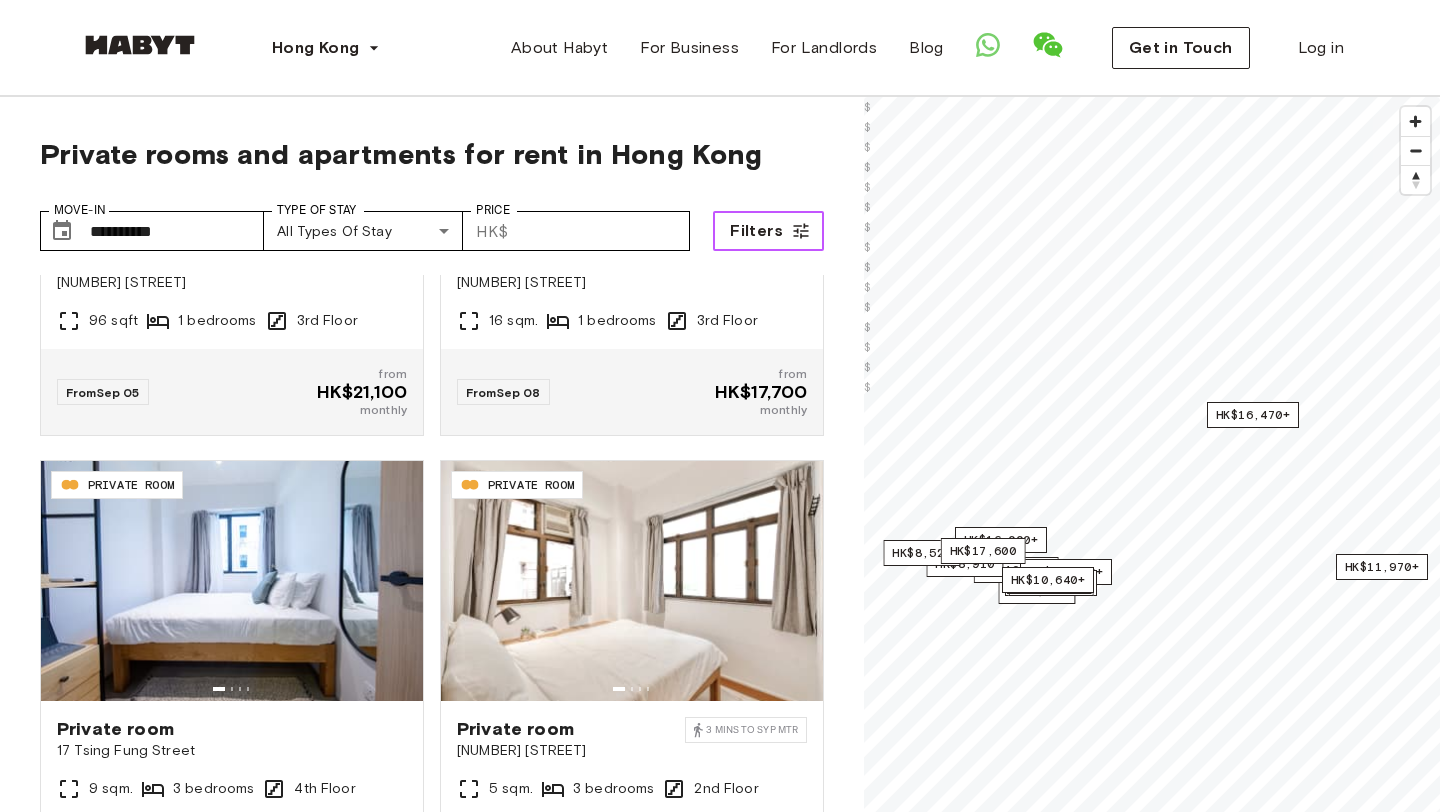 click on "Filters" at bounding box center [756, 231] 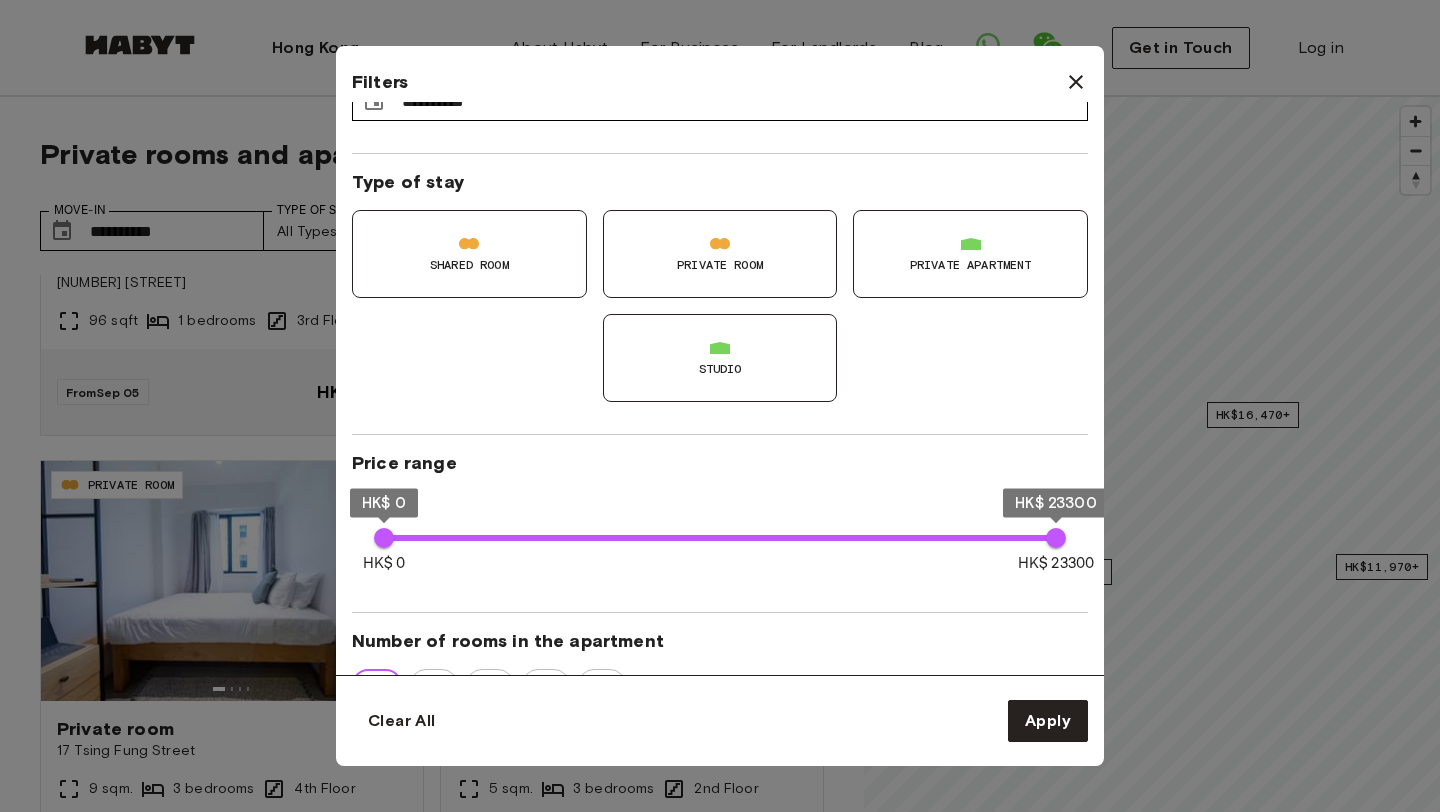 scroll, scrollTop: 141, scrollLeft: 0, axis: vertical 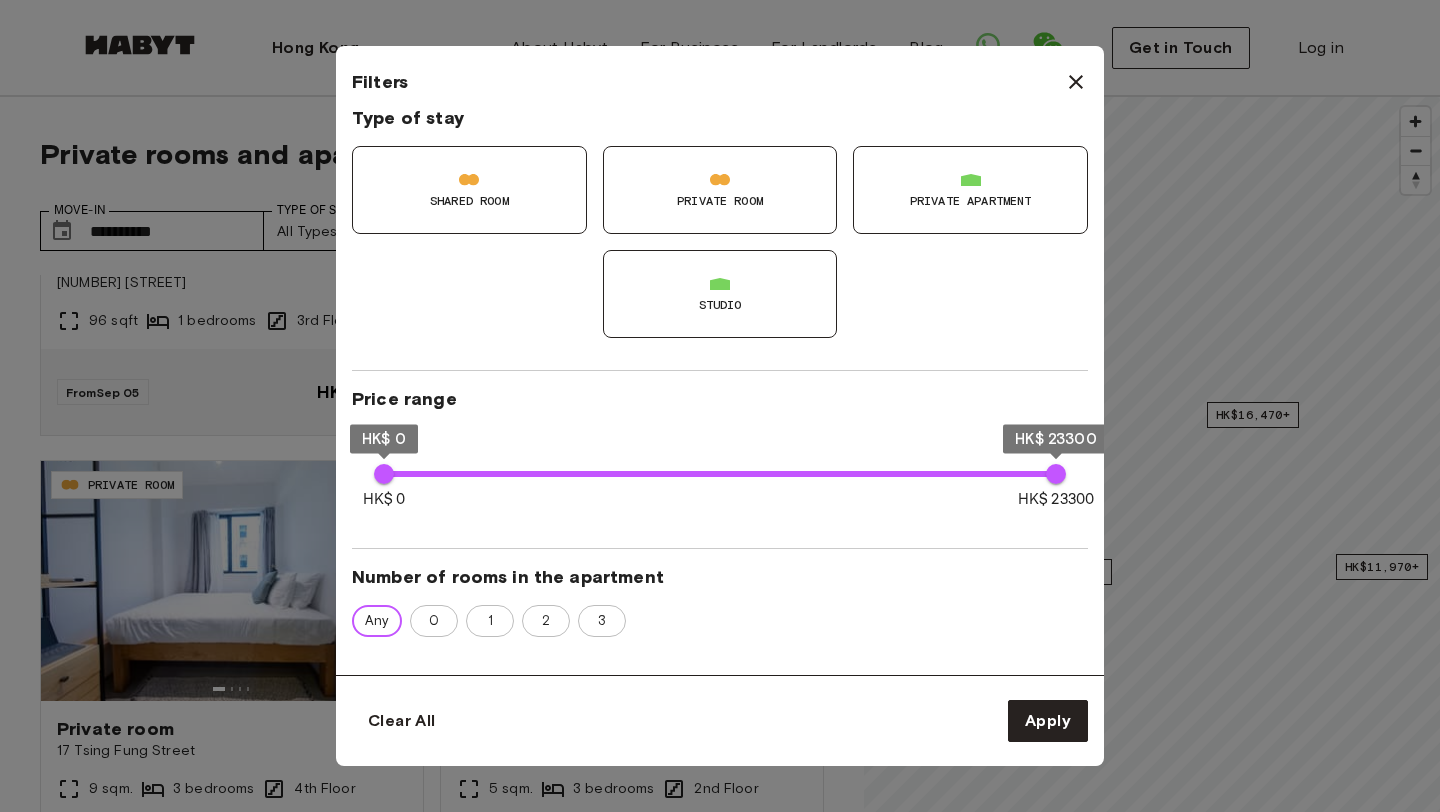 click on "Studio" at bounding box center [720, 305] 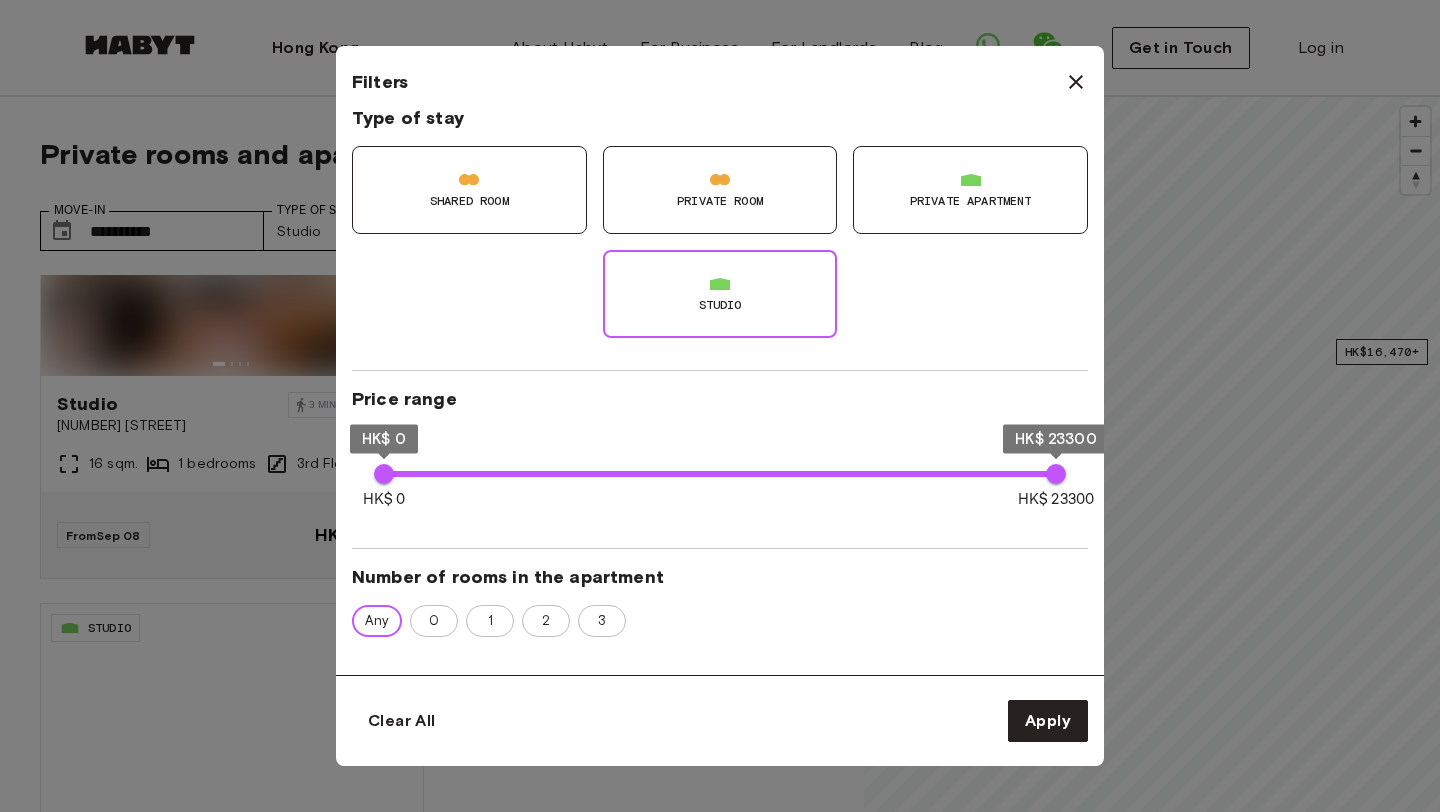 scroll, scrollTop: 1076, scrollLeft: 0, axis: vertical 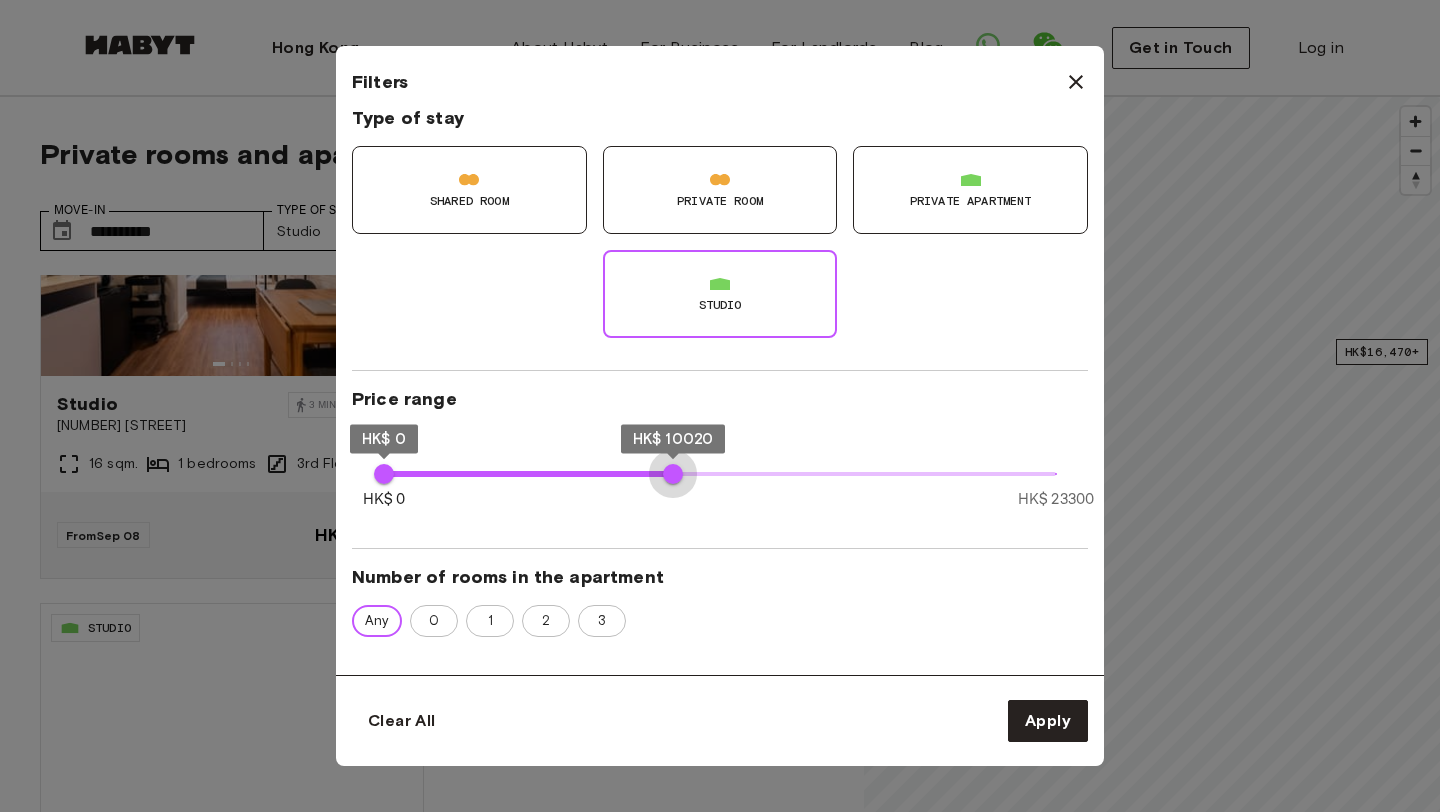 type on "*****" 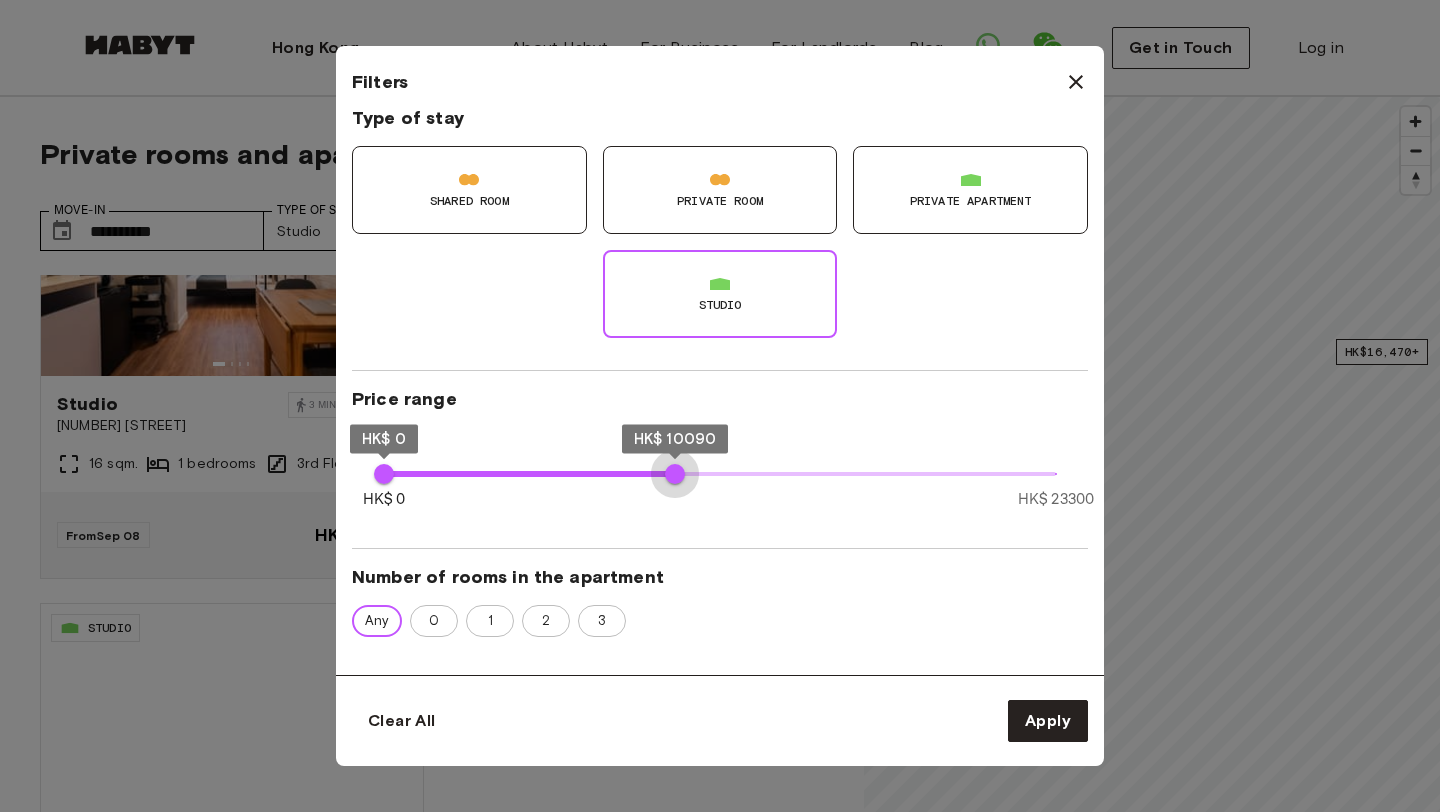 drag, startPoint x: 1050, startPoint y: 479, endPoint x: 675, endPoint y: 528, distance: 378.18777 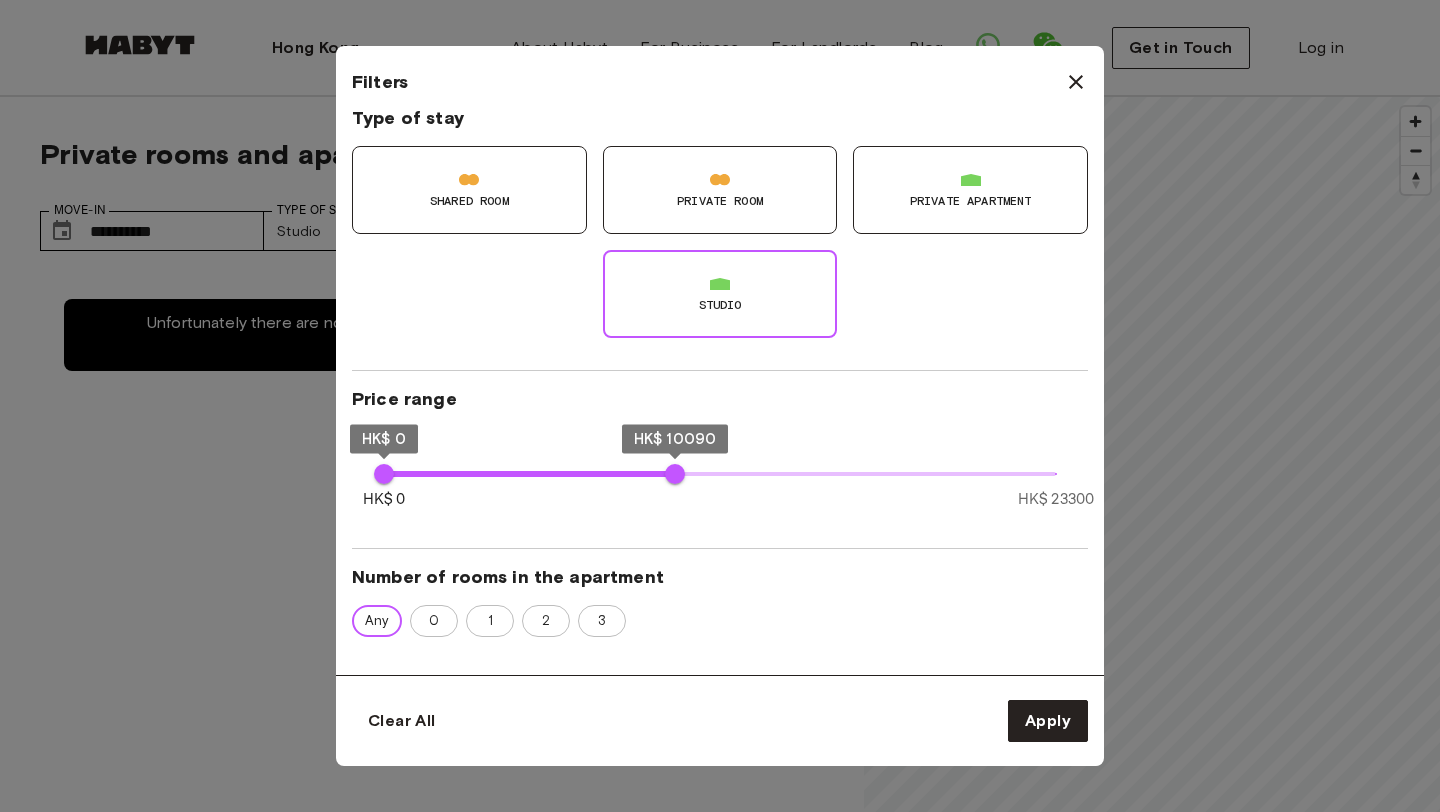 scroll, scrollTop: 0, scrollLeft: 0, axis: both 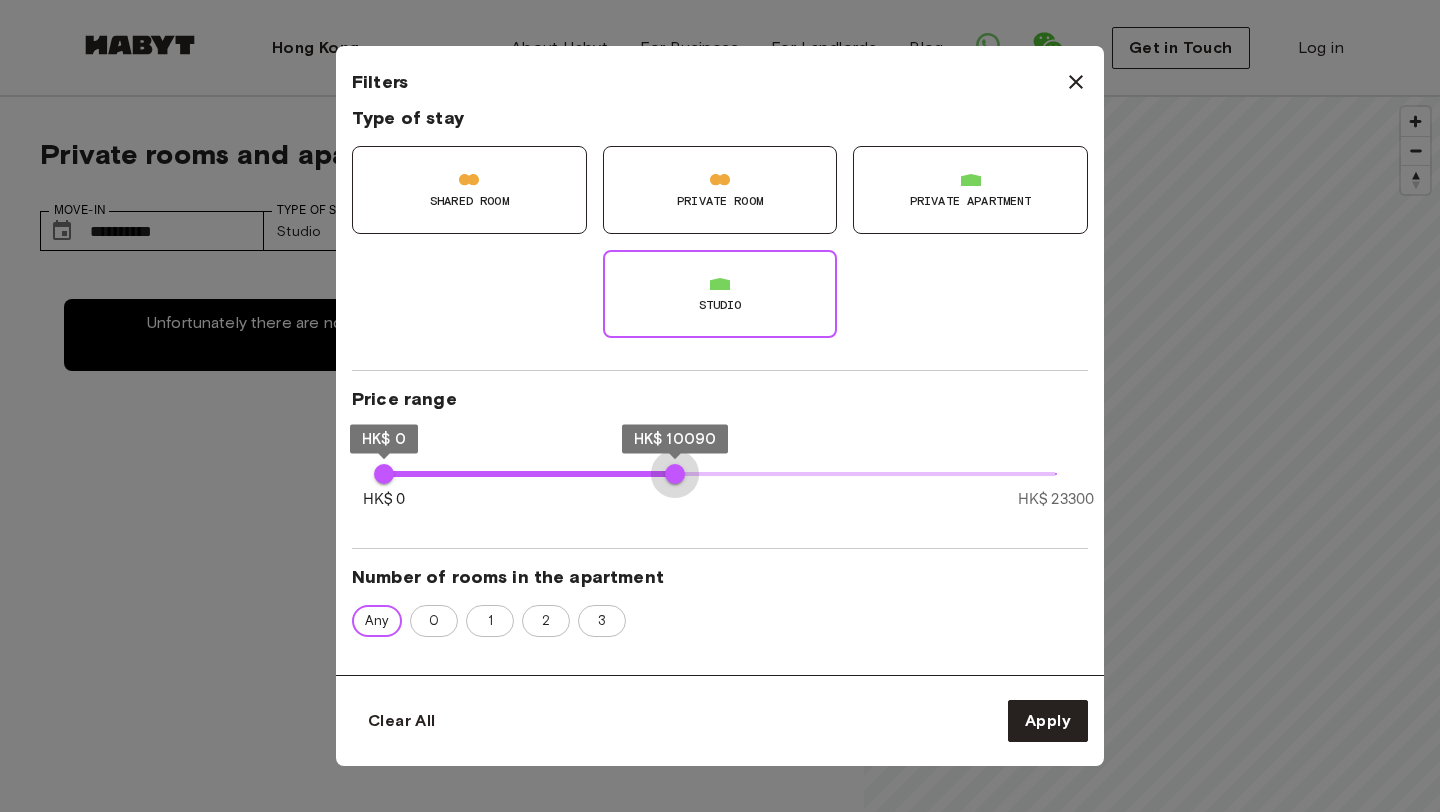 type on "*****" 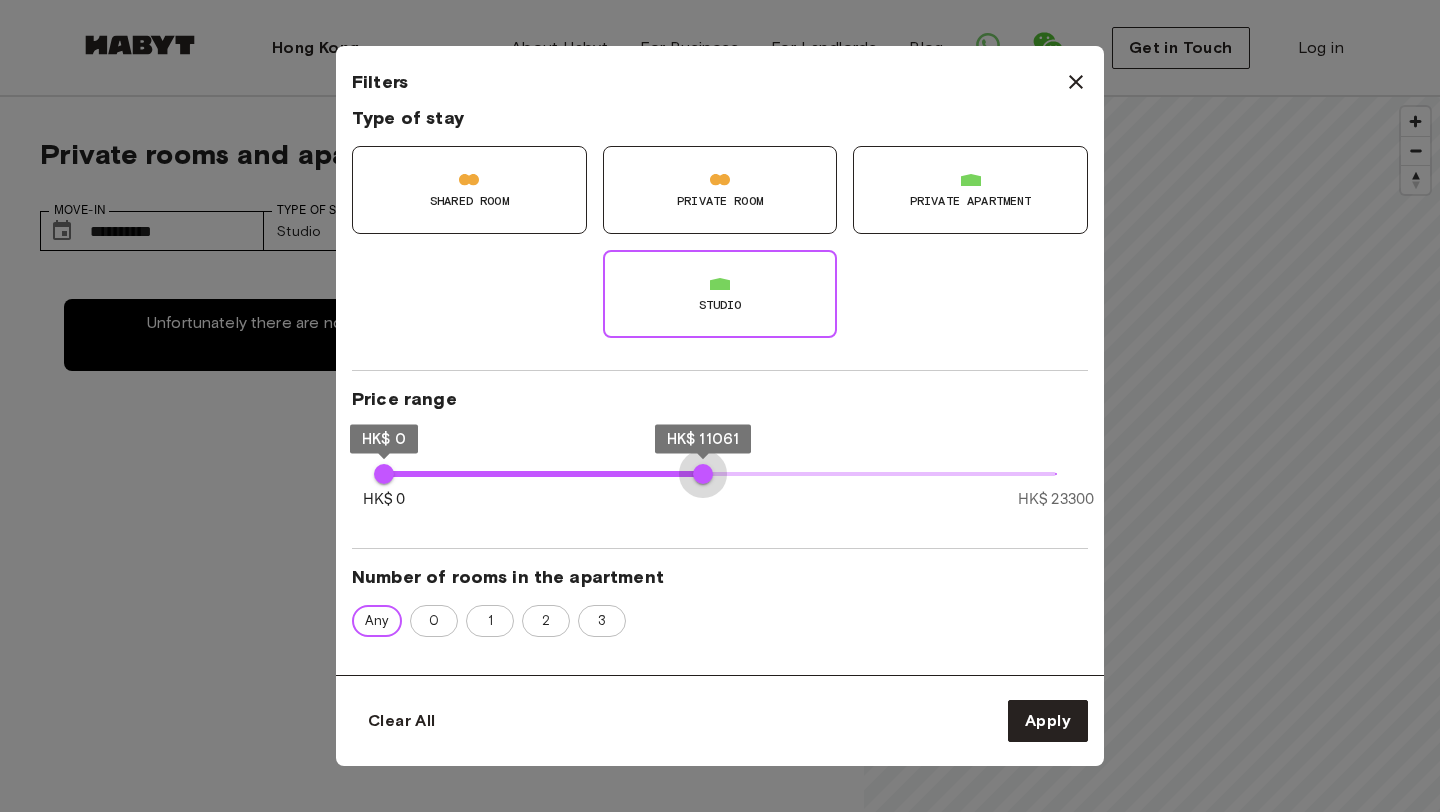 drag, startPoint x: 675, startPoint y: 473, endPoint x: 703, endPoint y: 473, distance: 28 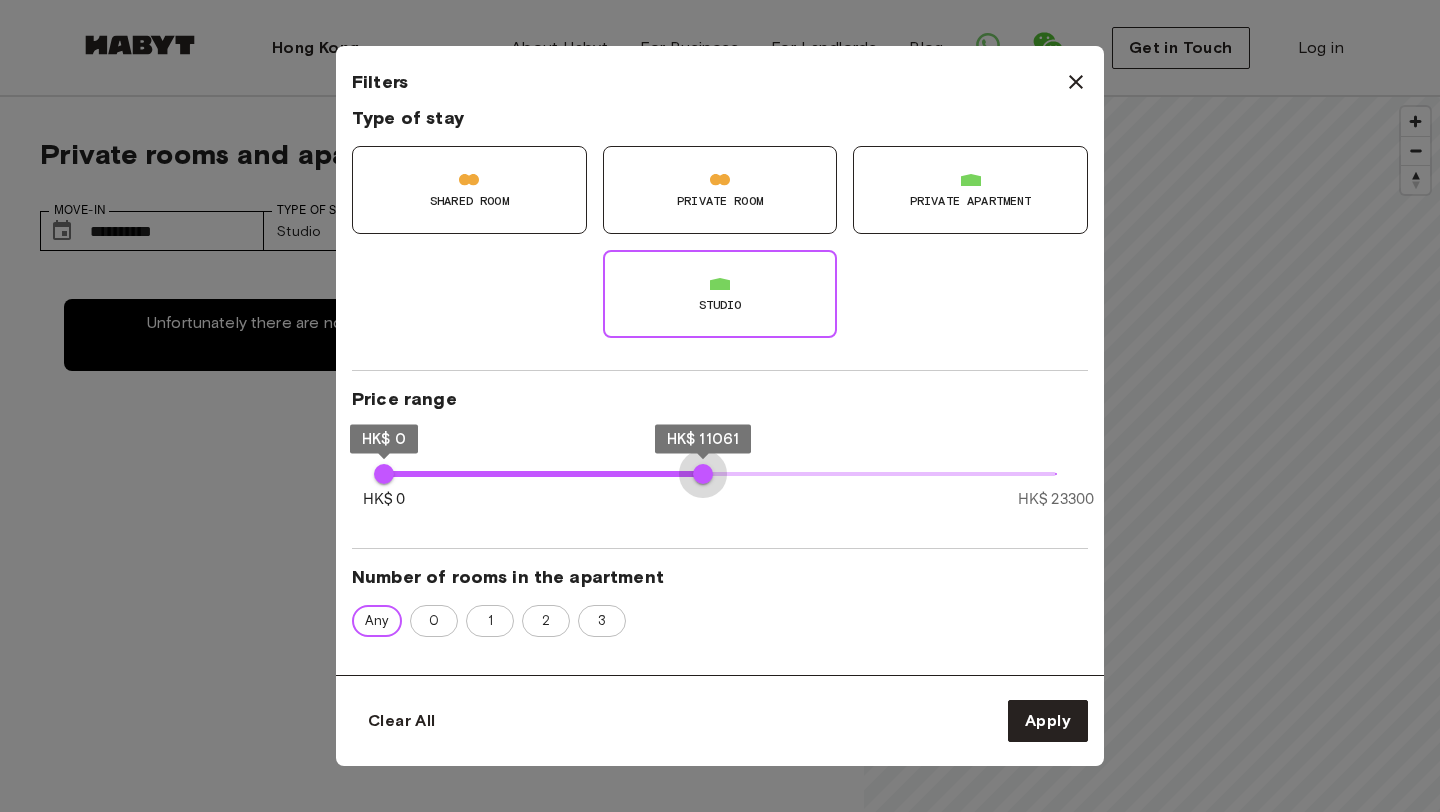 type on "*****" 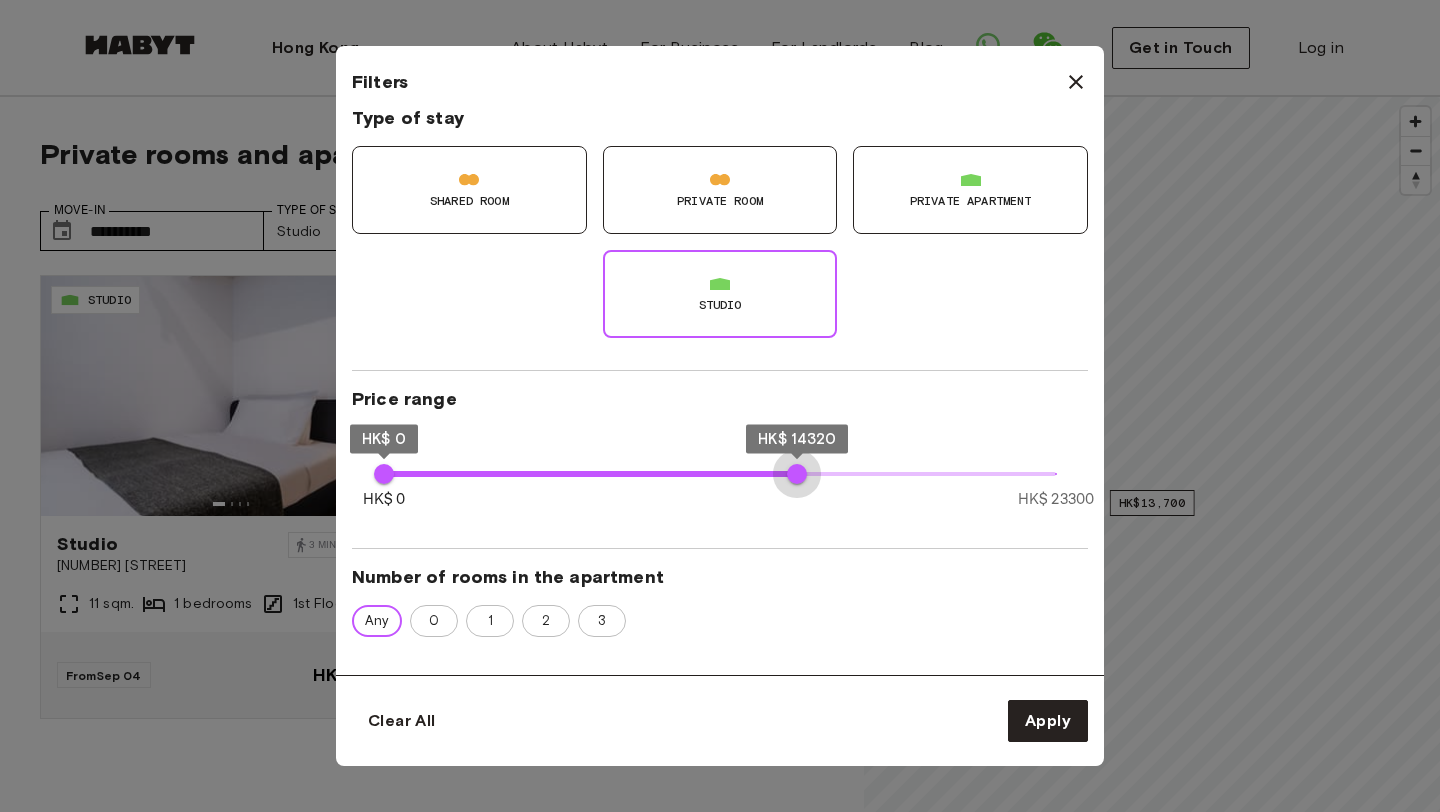 type on "*****" 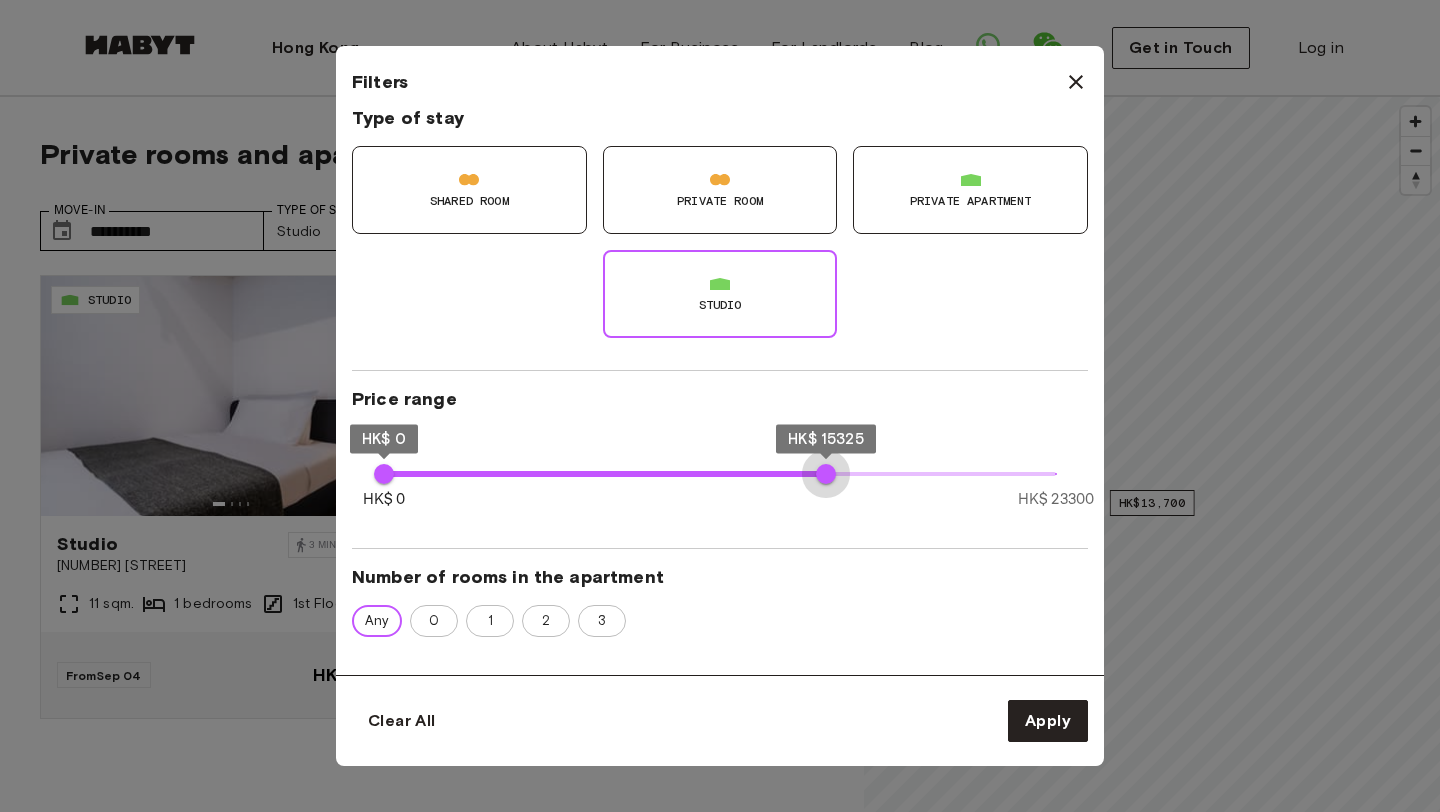drag, startPoint x: 797, startPoint y: 474, endPoint x: 826, endPoint y: 474, distance: 29 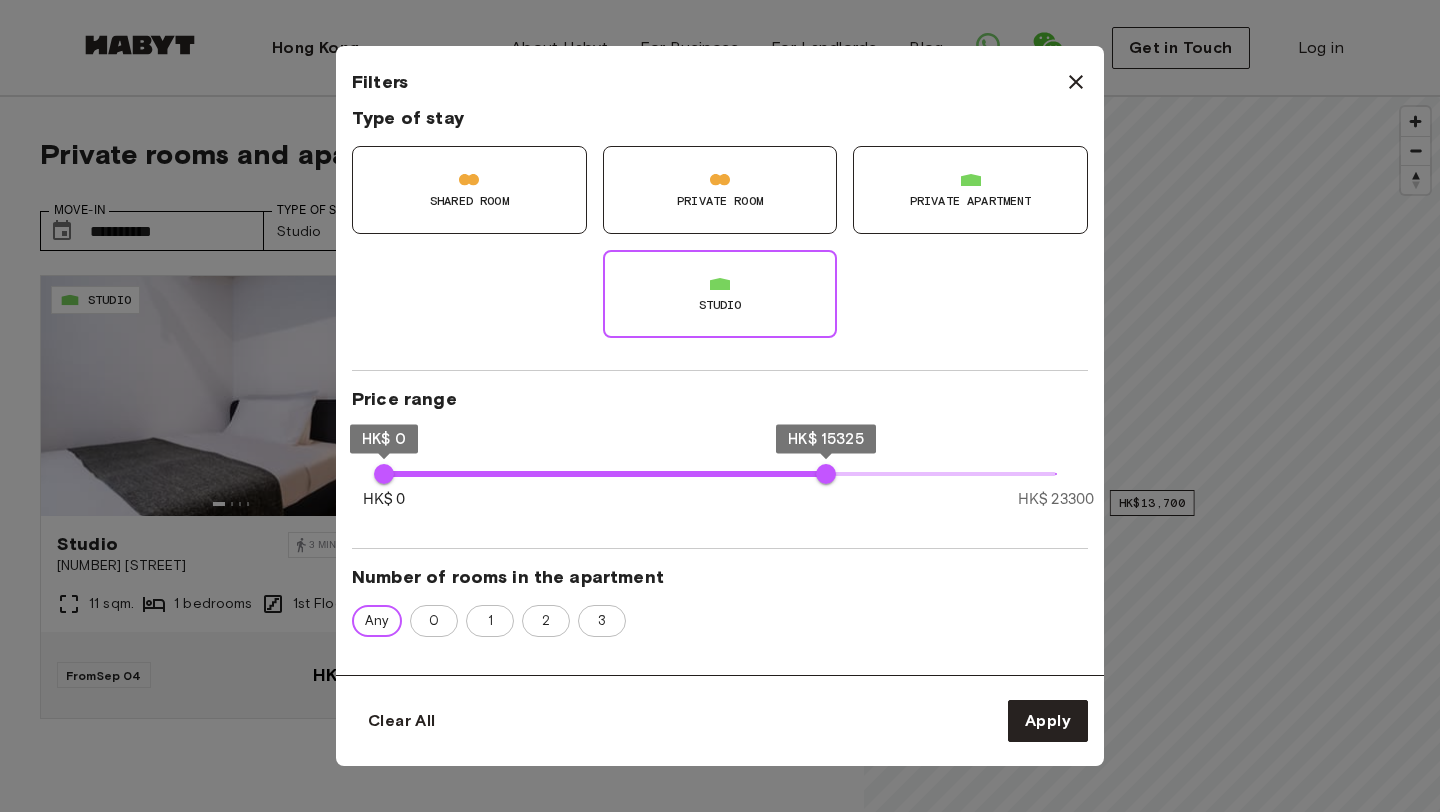 click 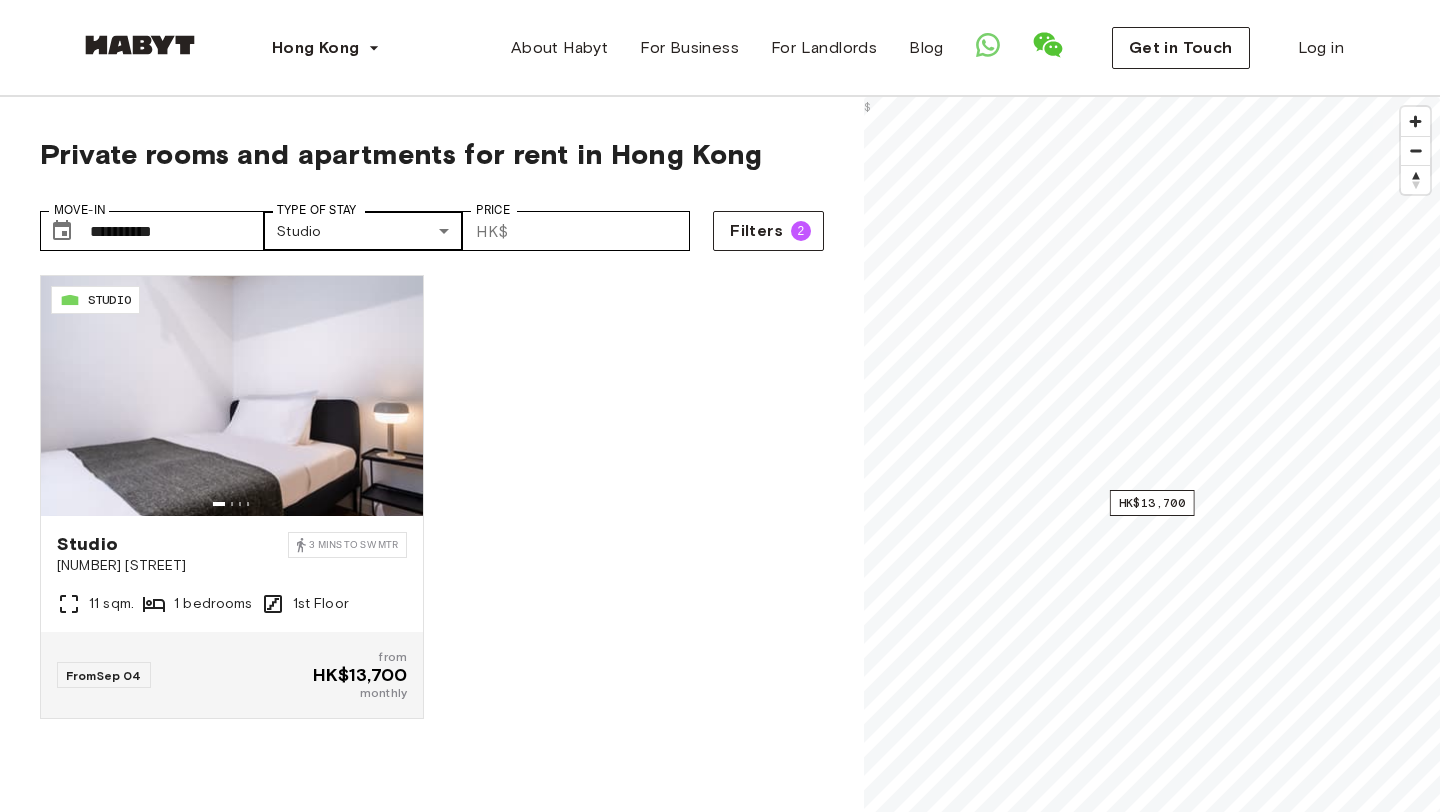 click on "**********" at bounding box center [720, 2371] 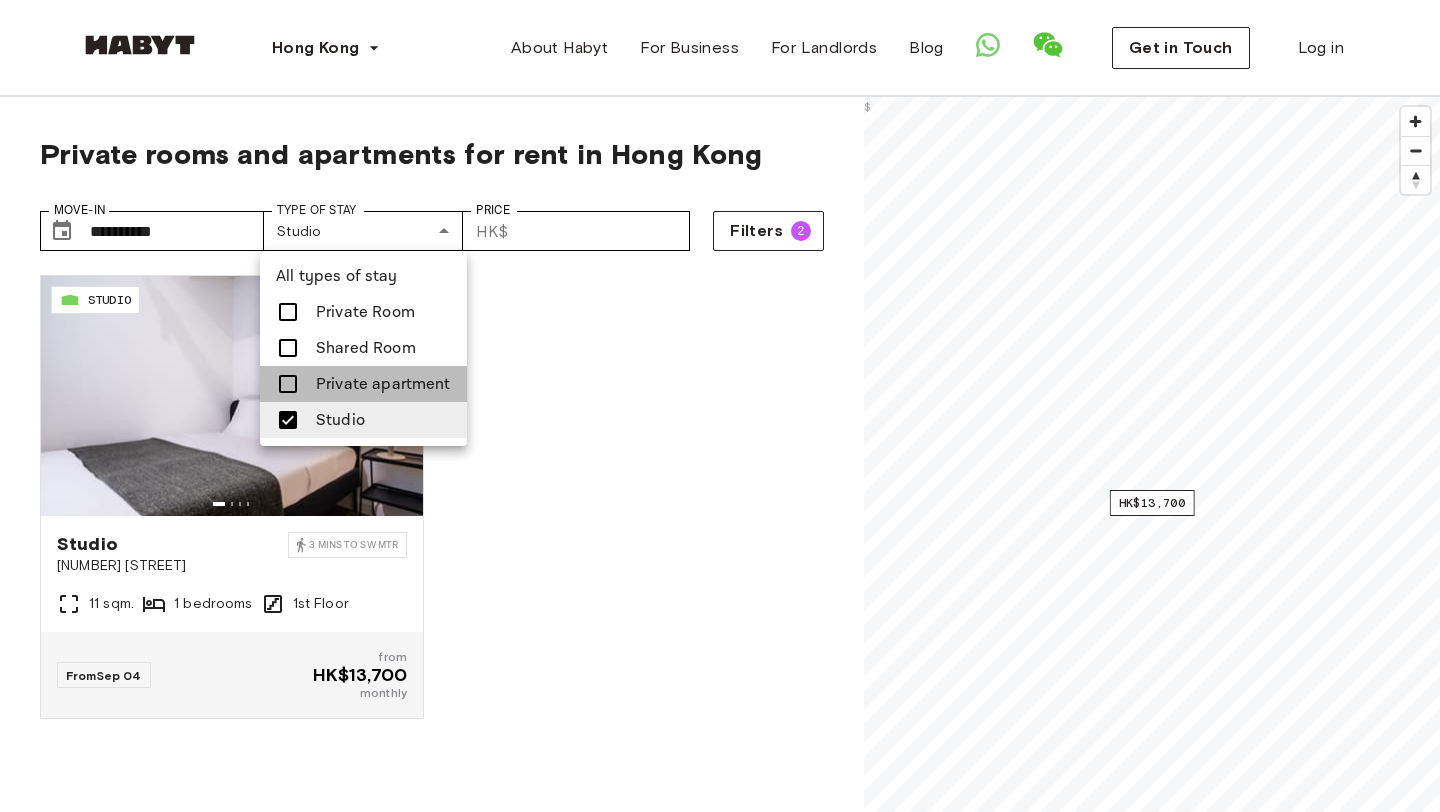 click on "Private apartment" at bounding box center (383, 384) 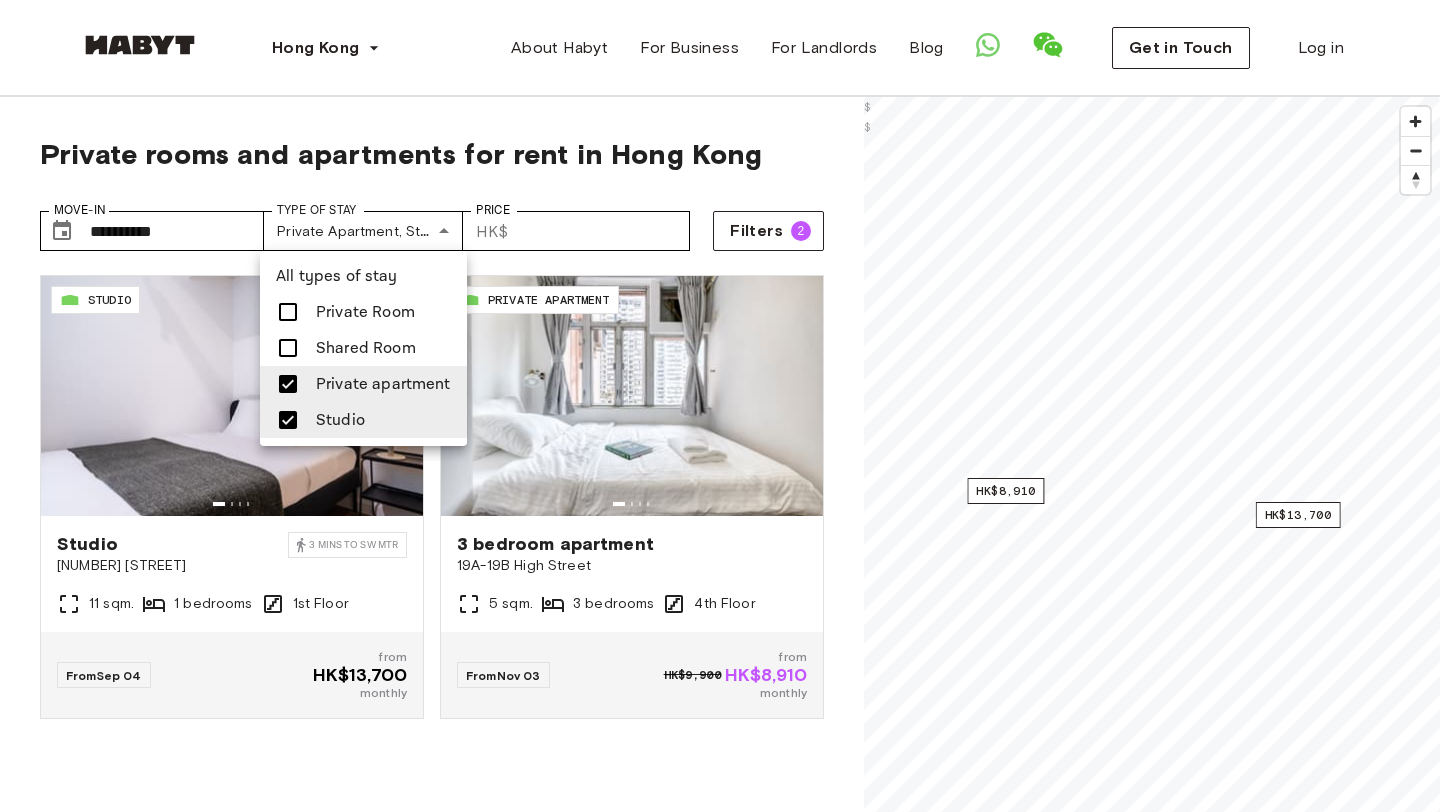 click on "Studio" at bounding box center (363, 420) 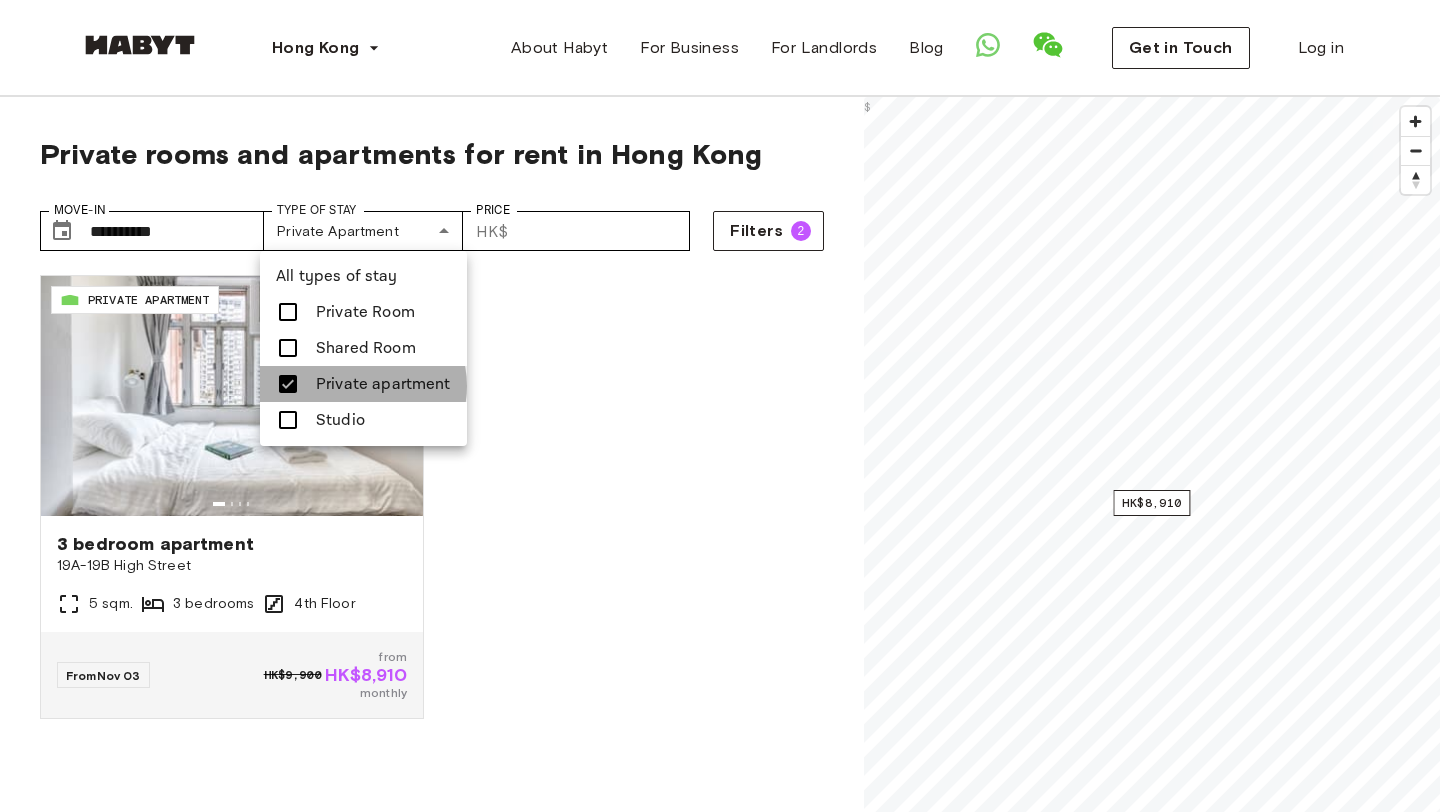 click on "Private apartment" at bounding box center [383, 384] 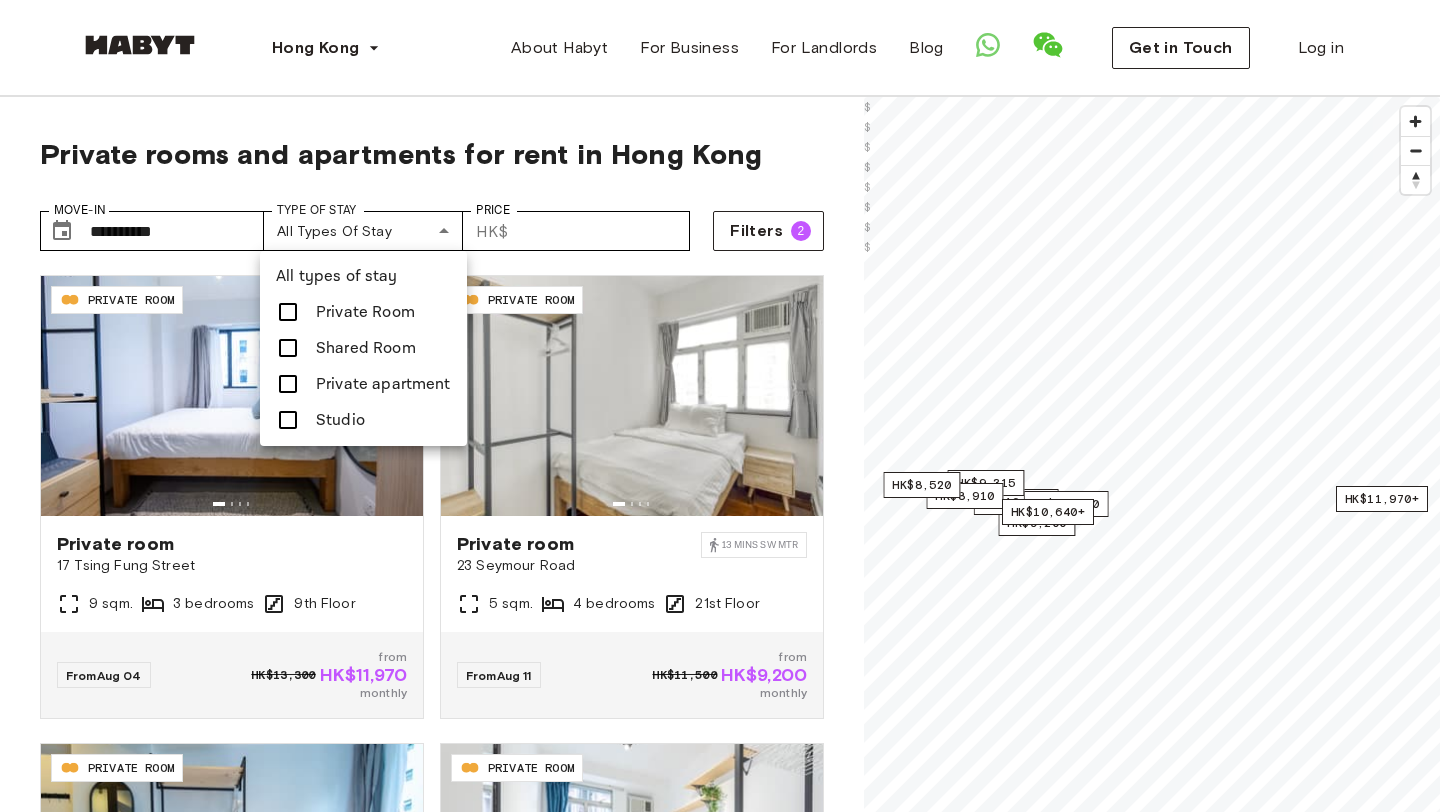 click on "Private Room" at bounding box center [365, 312] 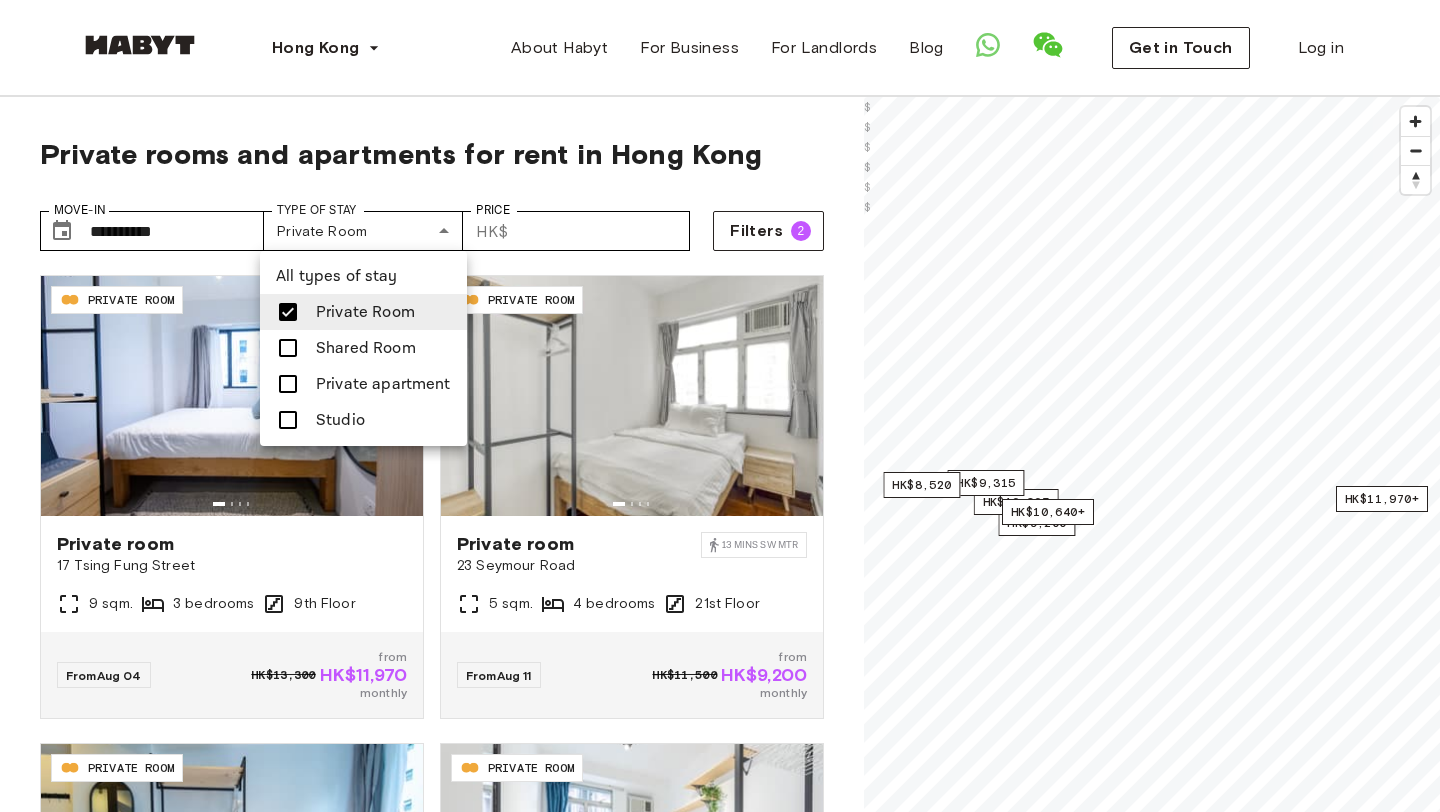 click at bounding box center (720, 406) 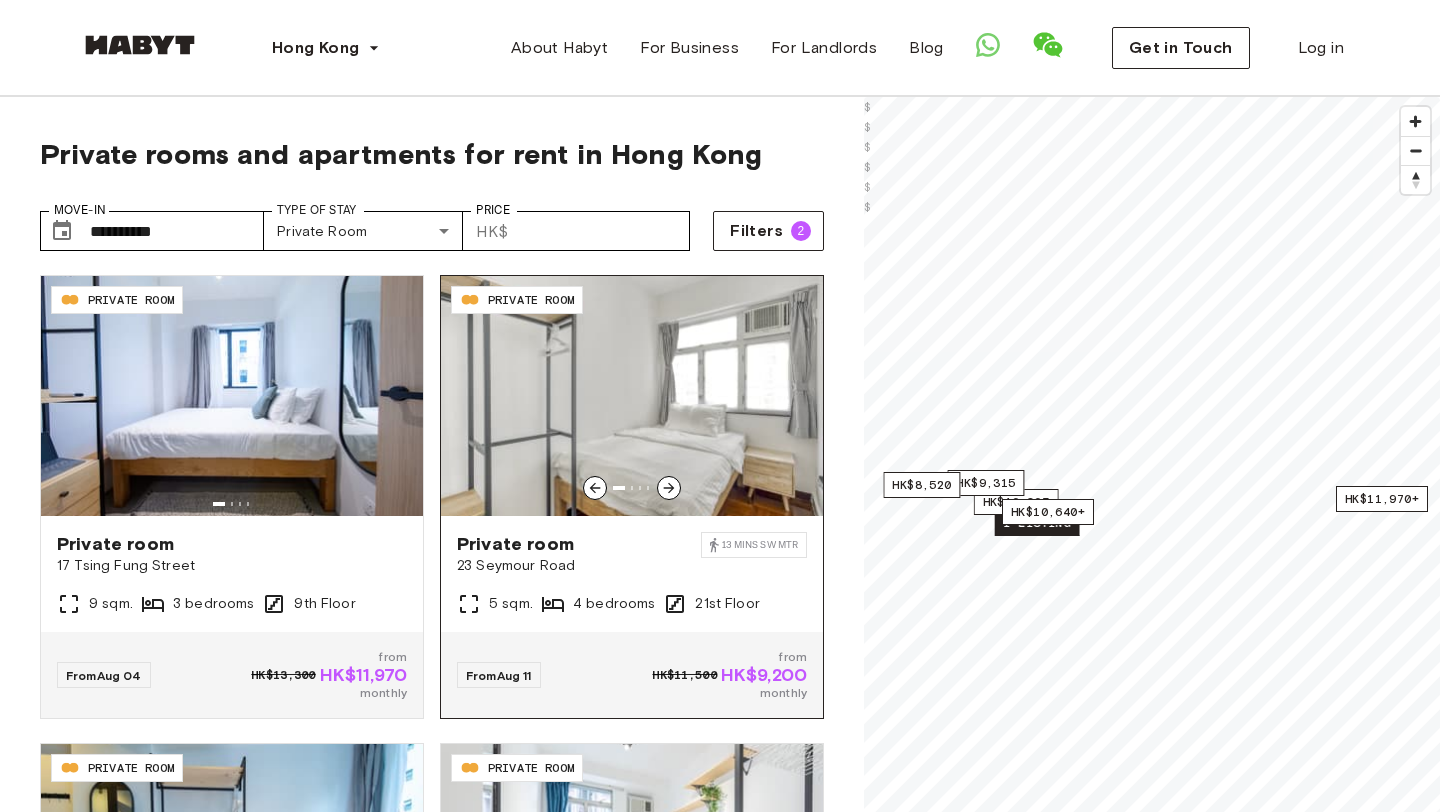 click 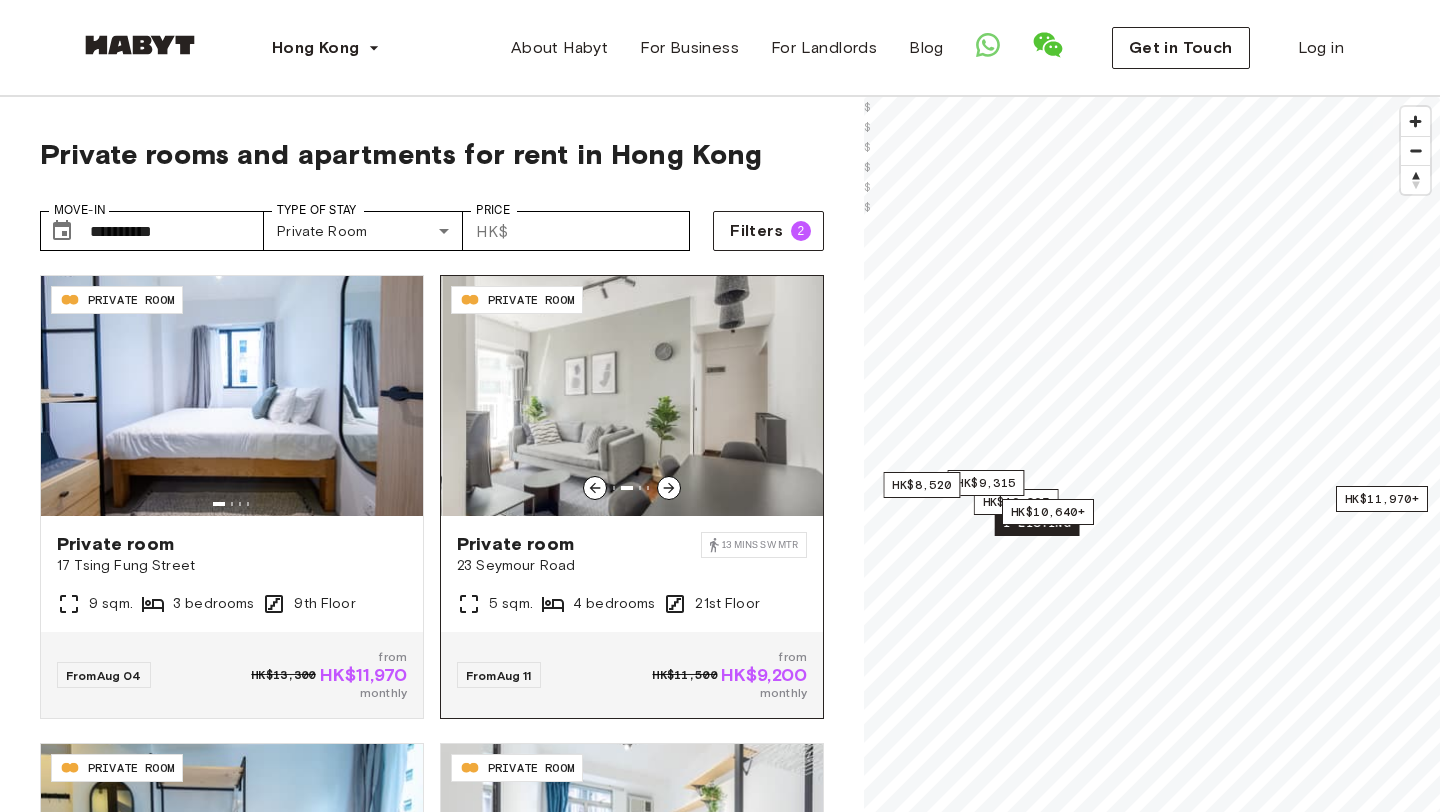 click 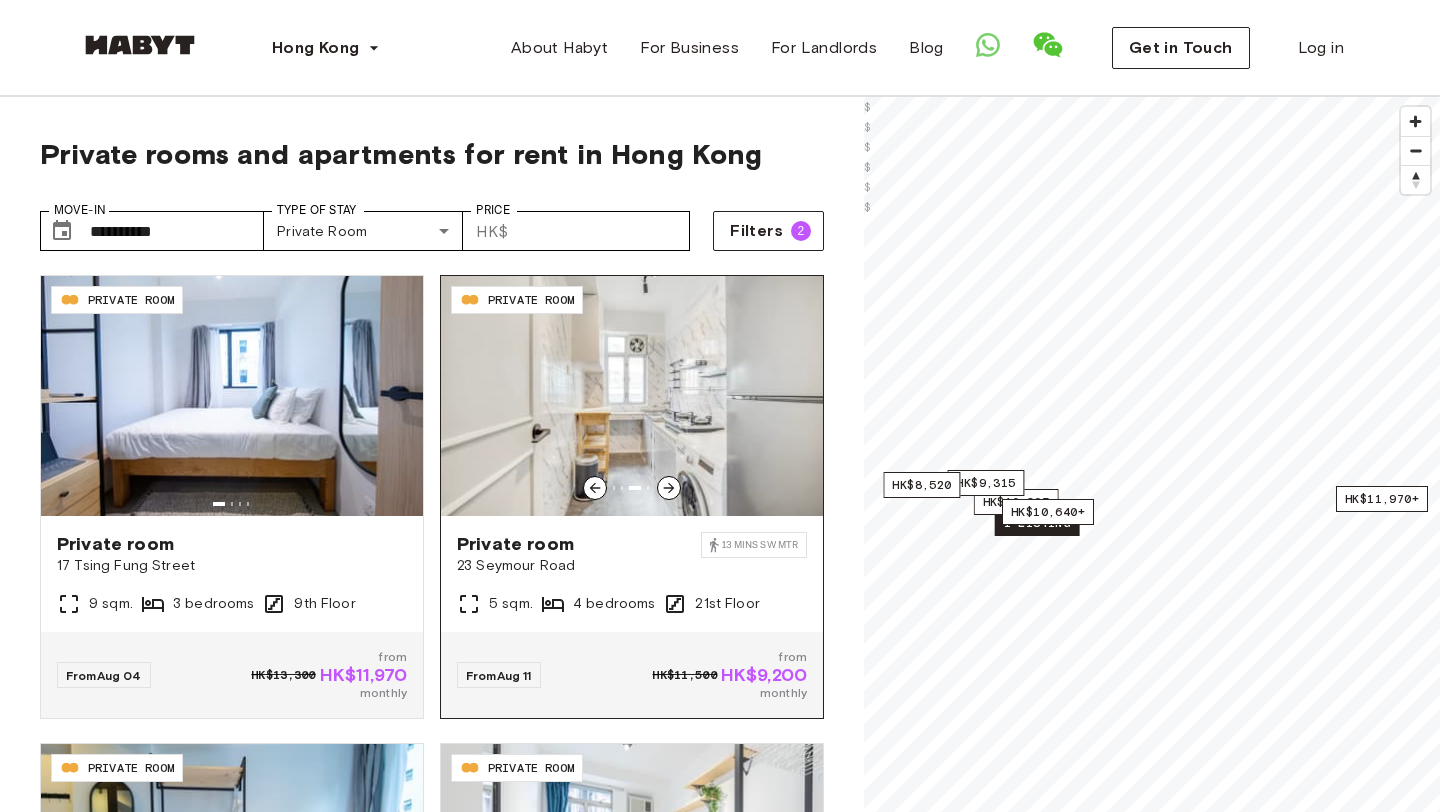 click 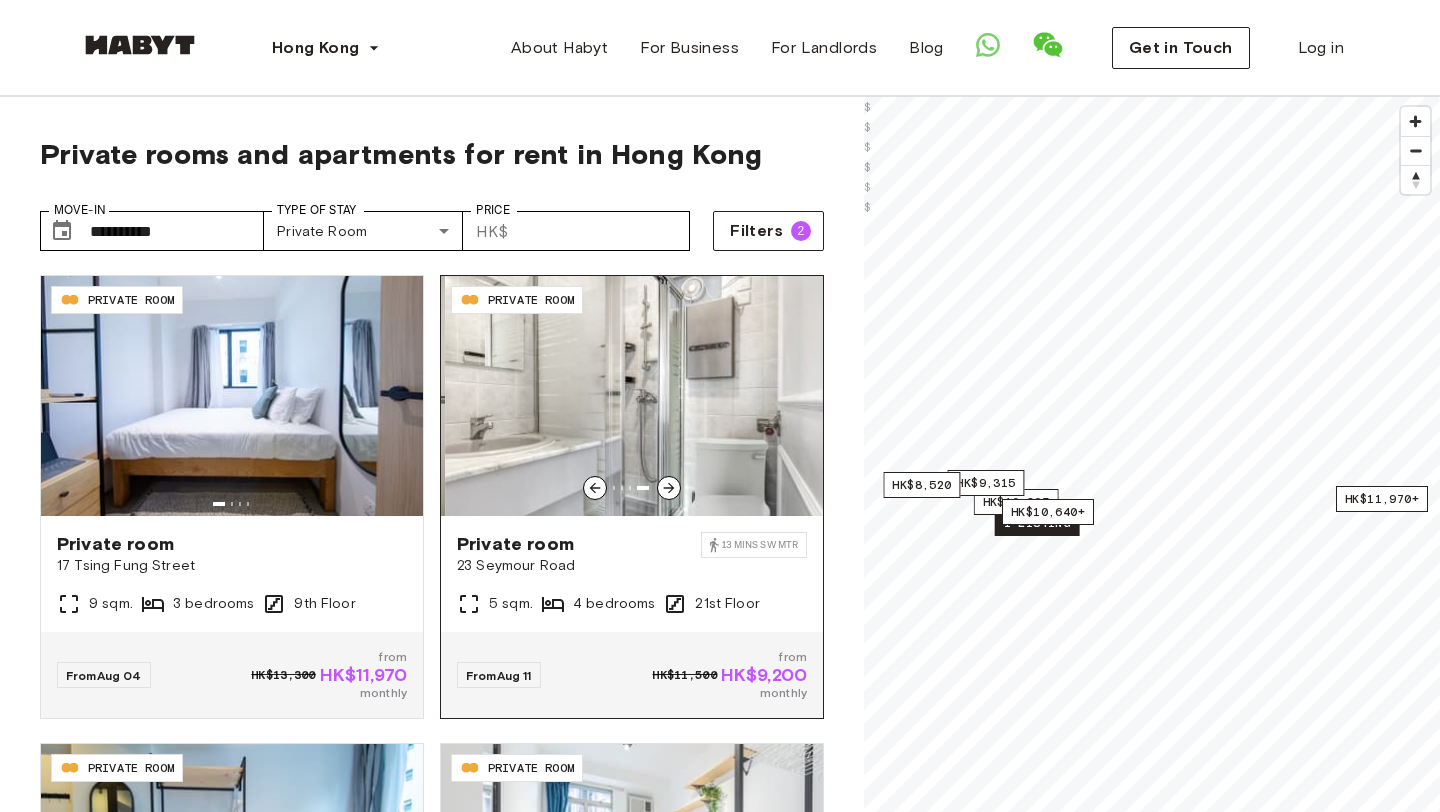 click 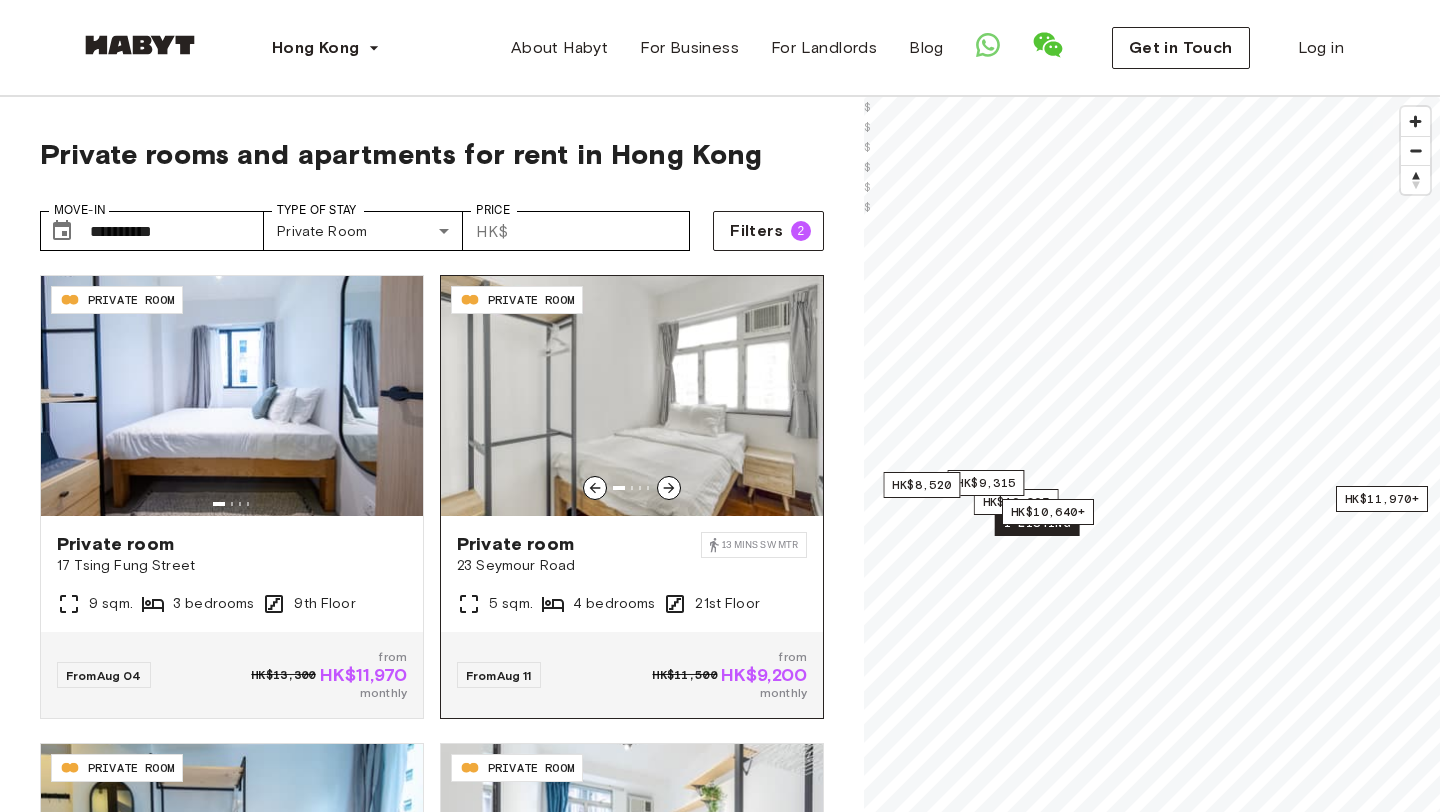 click on "Private room" at bounding box center (579, 544) 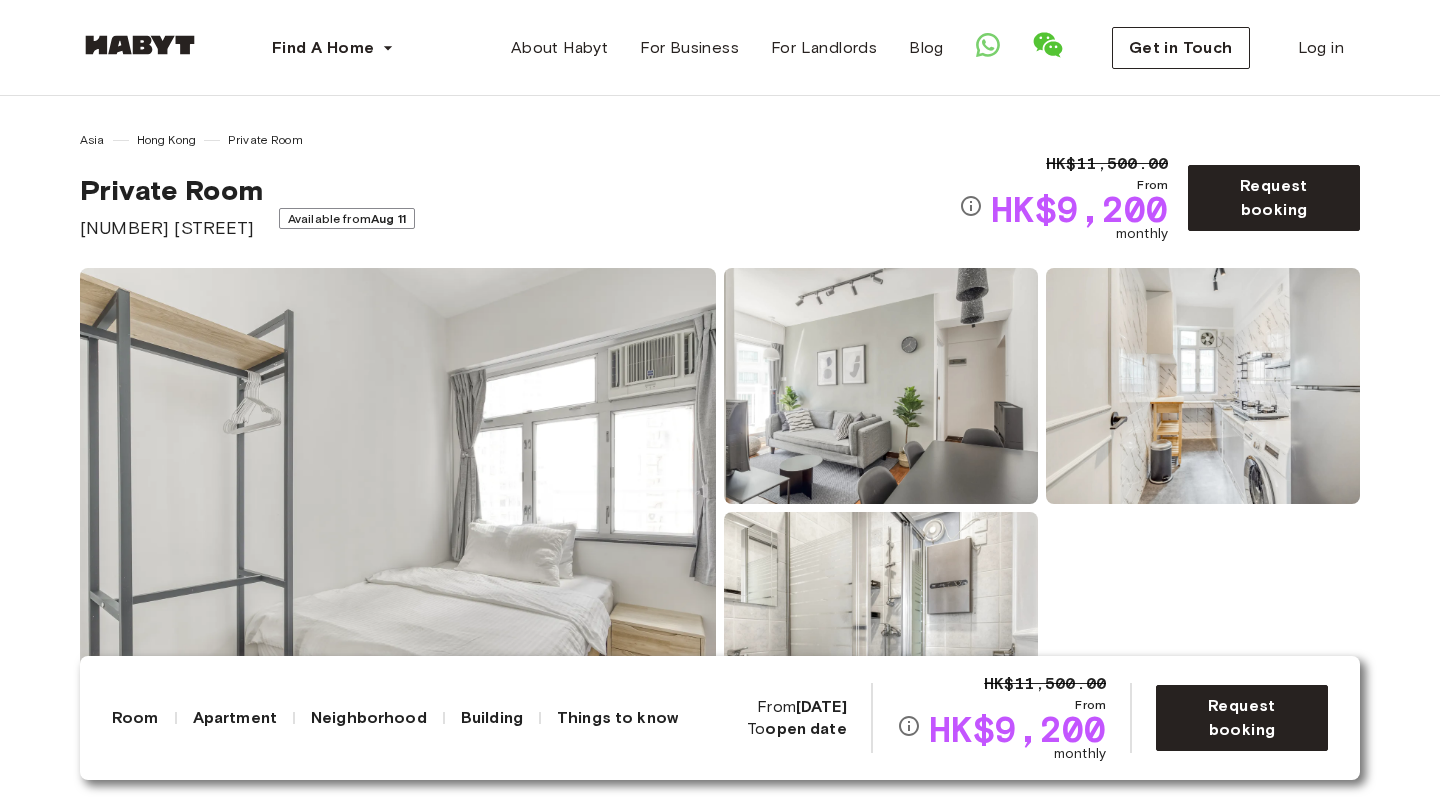 scroll, scrollTop: 0, scrollLeft: 0, axis: both 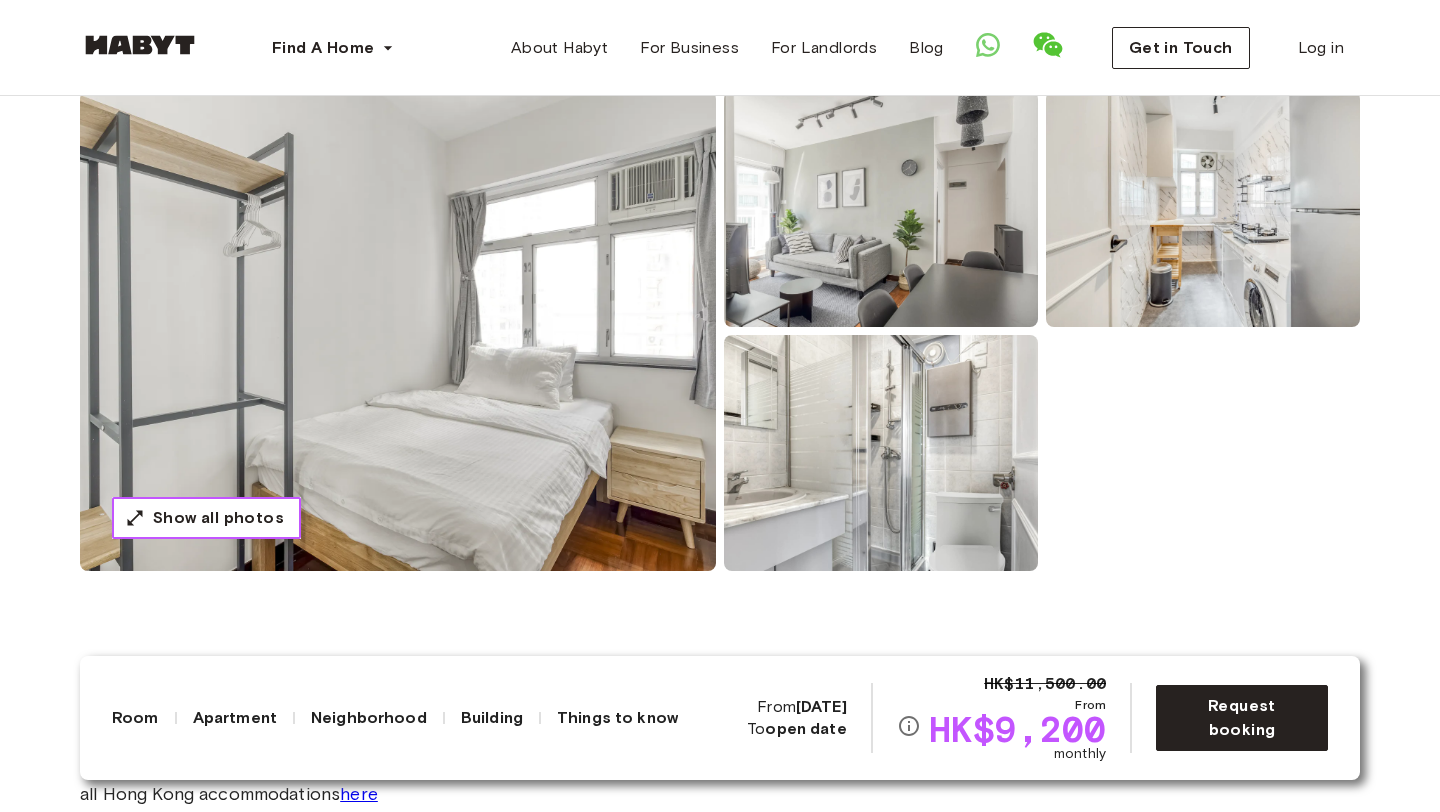 click on "Show all photos" at bounding box center (218, 518) 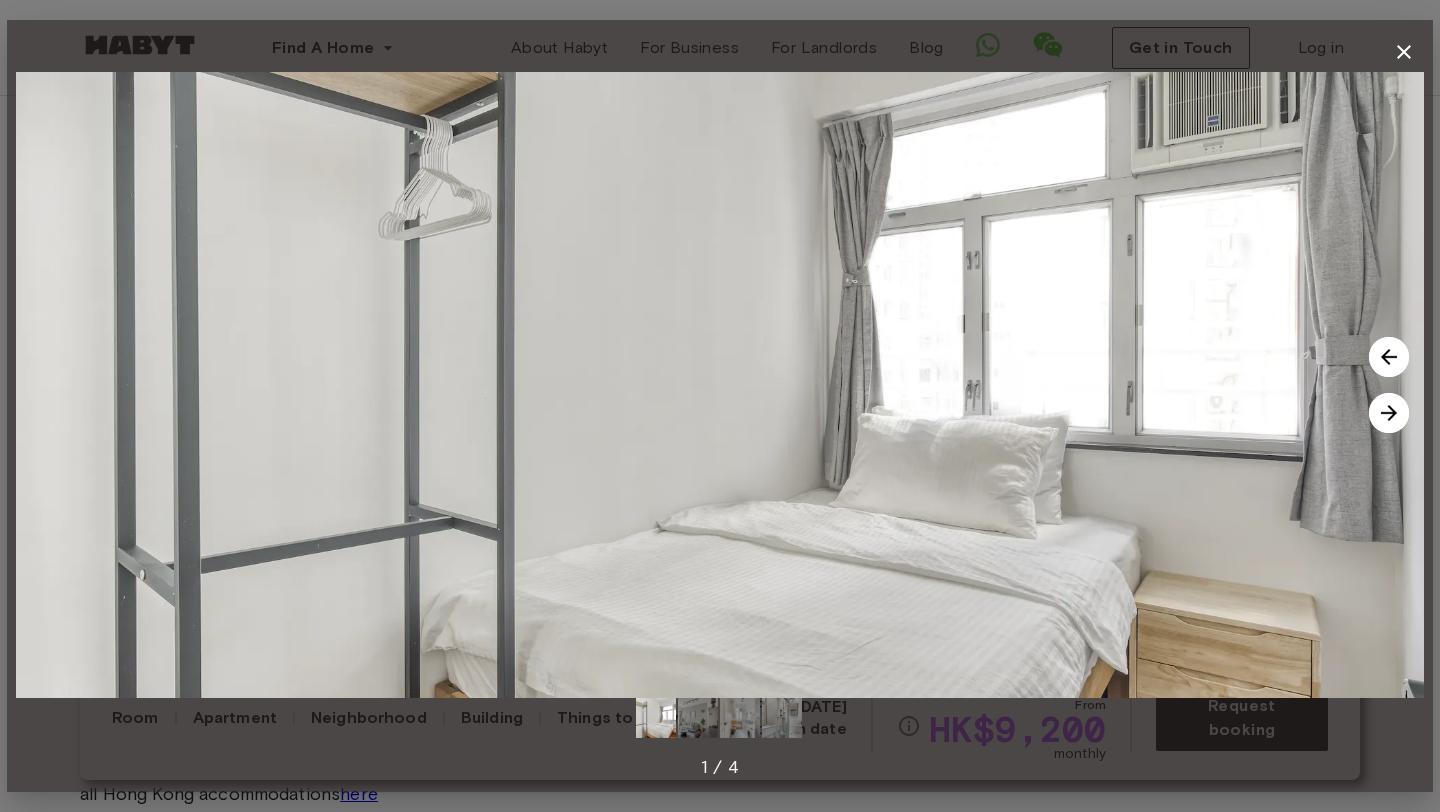 click at bounding box center [1389, 413] 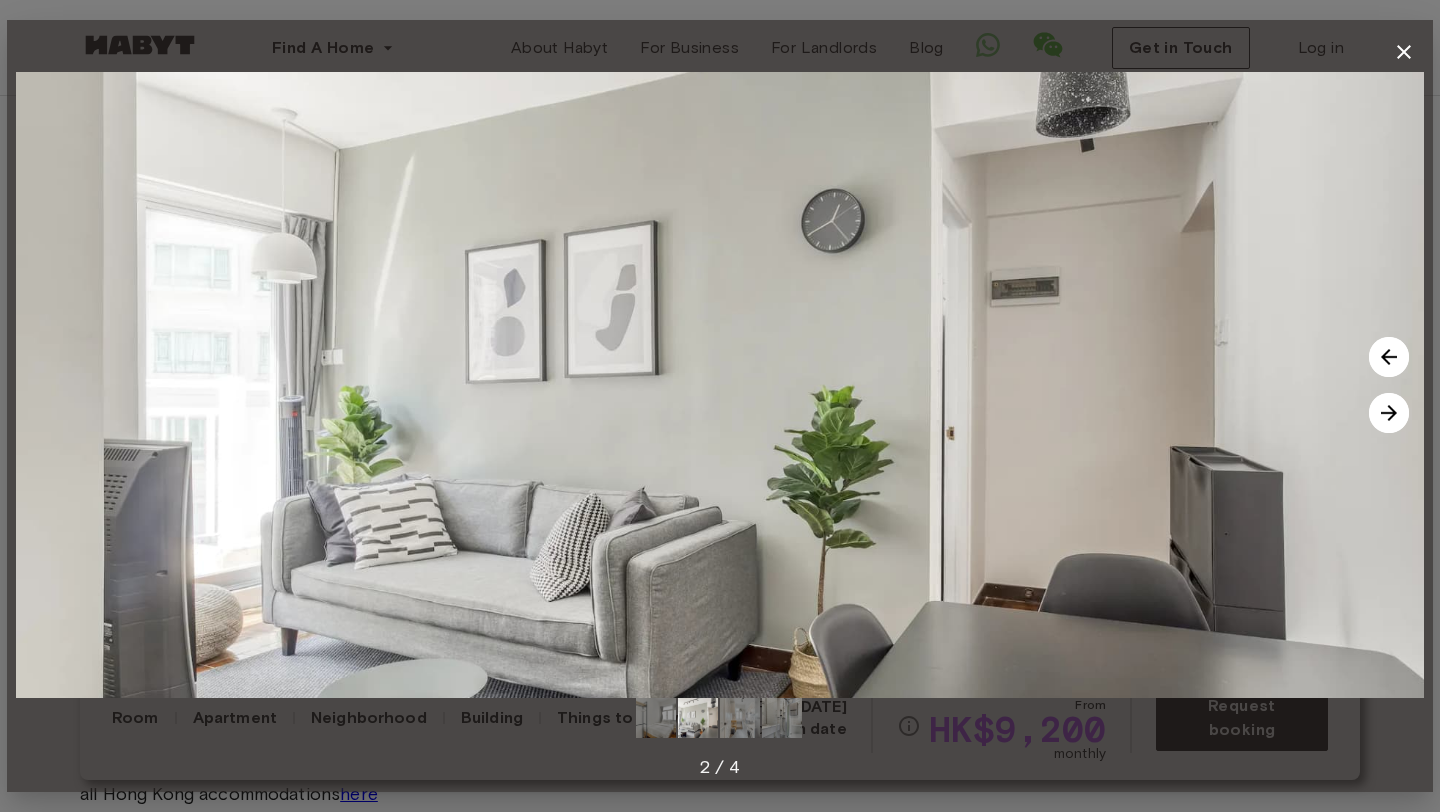 click at bounding box center (1389, 413) 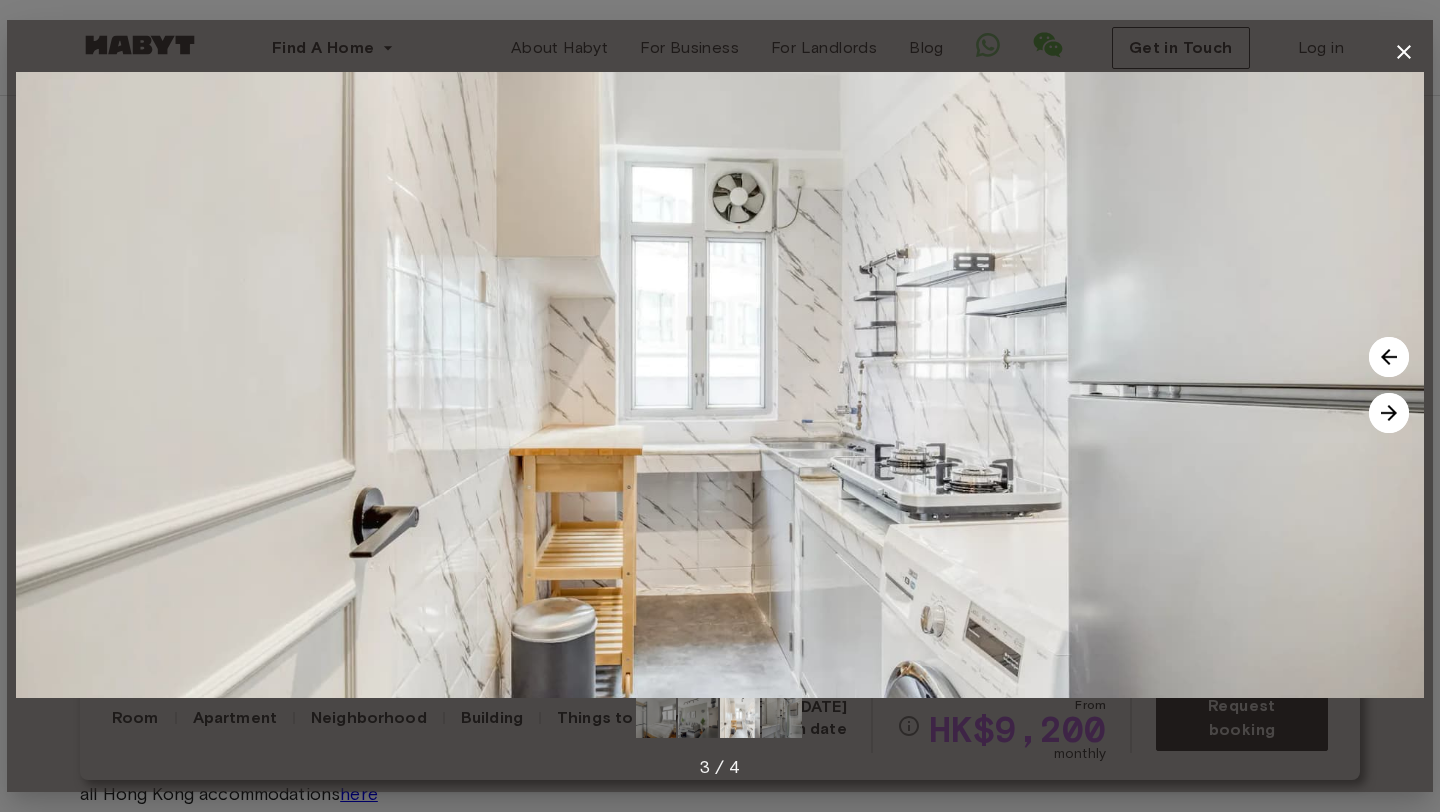 click at bounding box center [1389, 413] 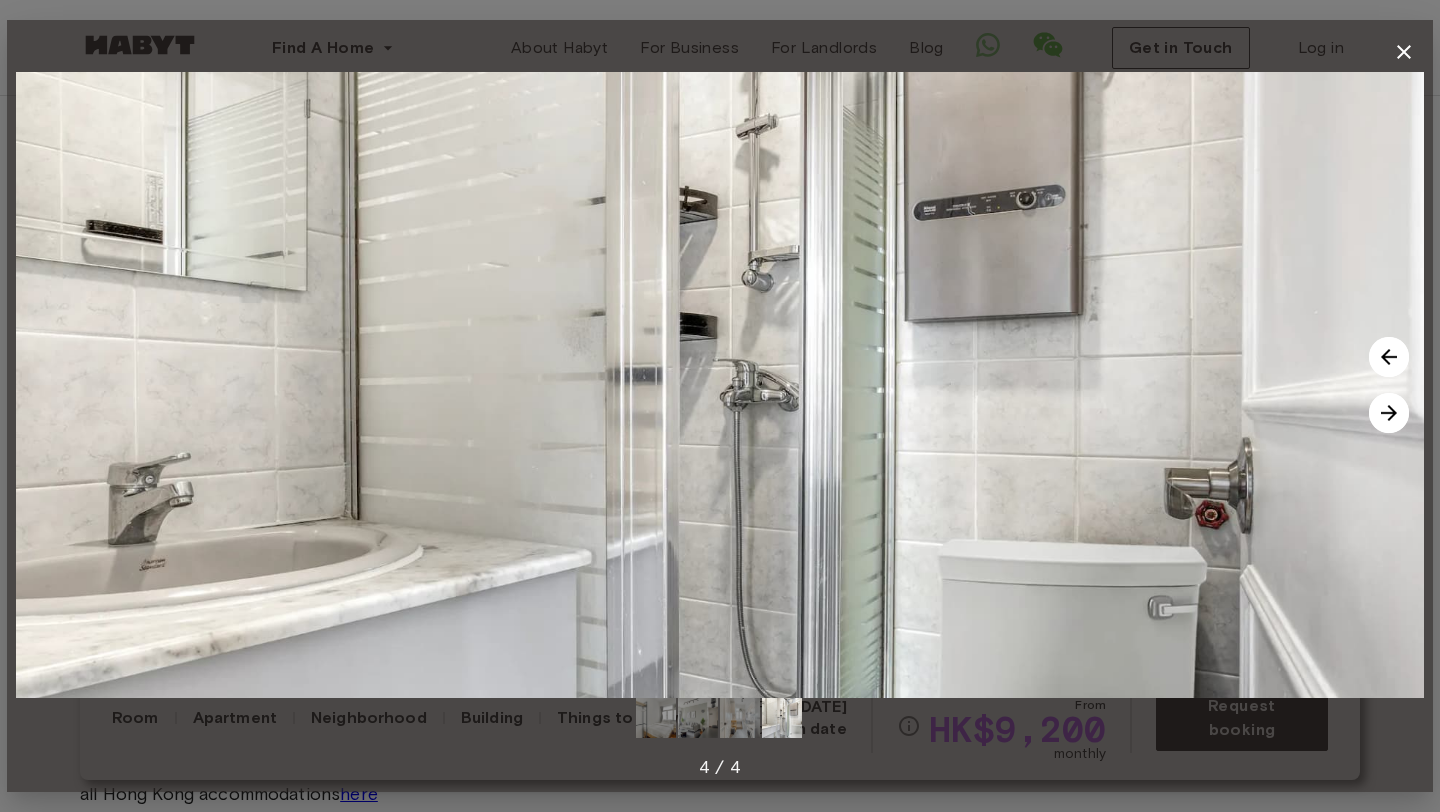 click at bounding box center [1389, 413] 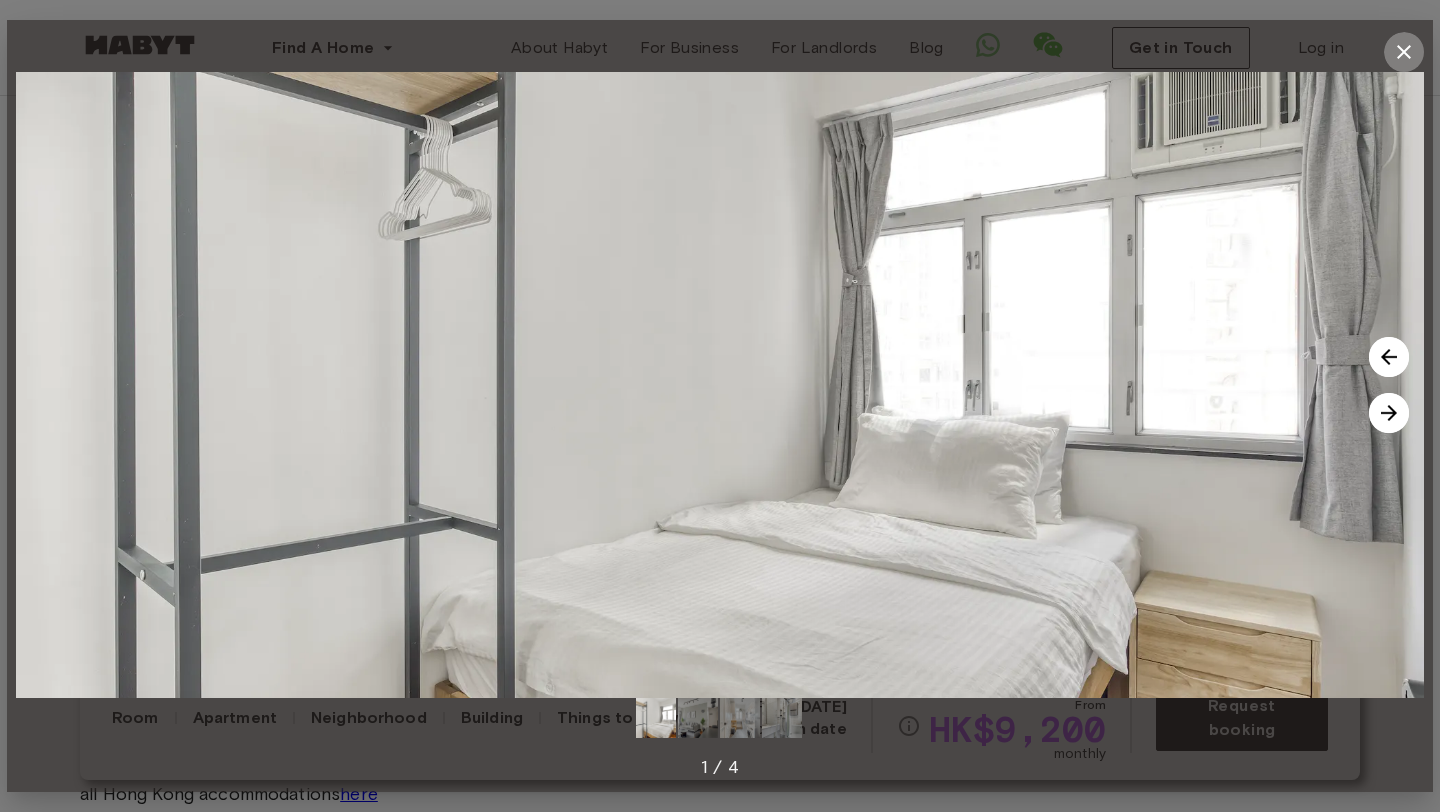 click 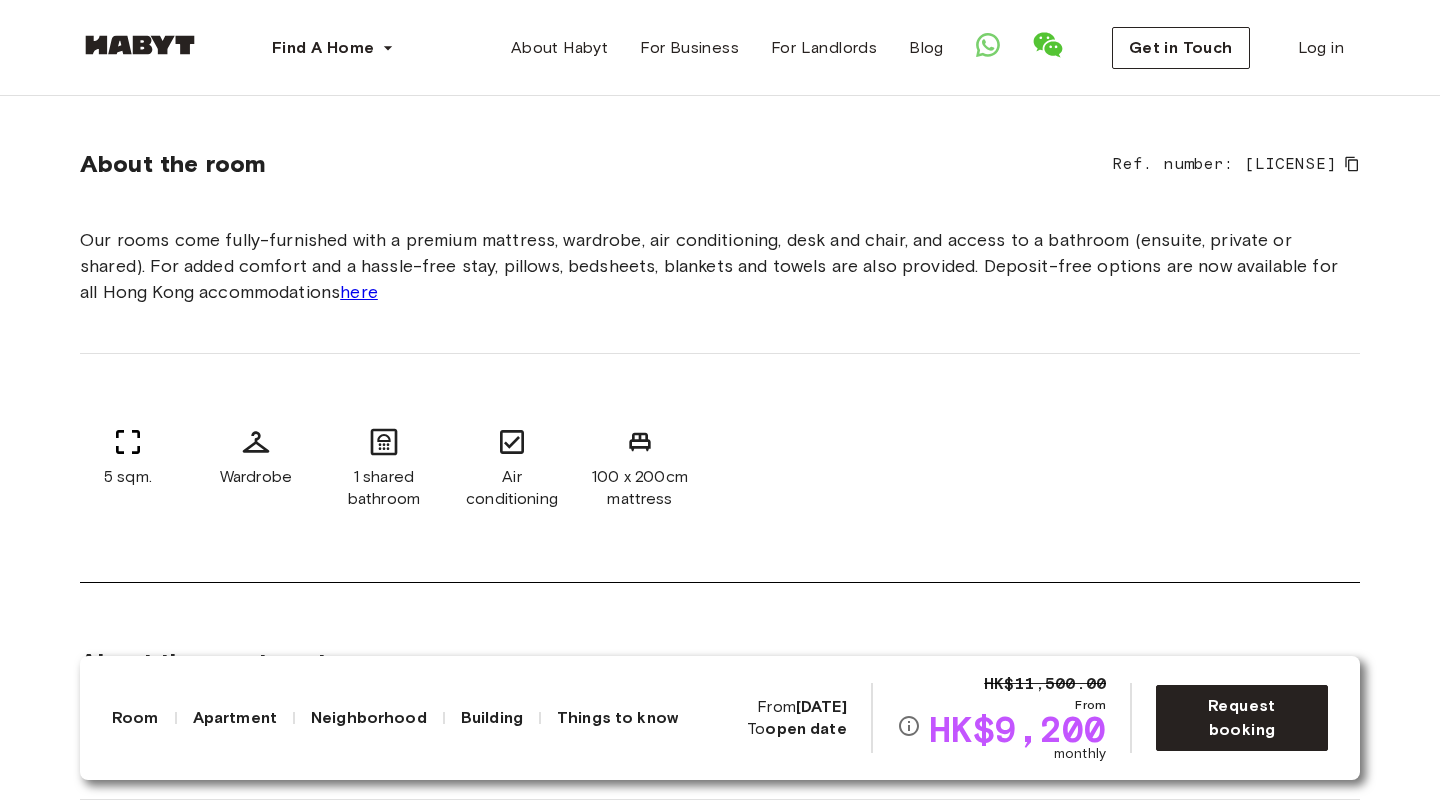 scroll, scrollTop: 667, scrollLeft: 0, axis: vertical 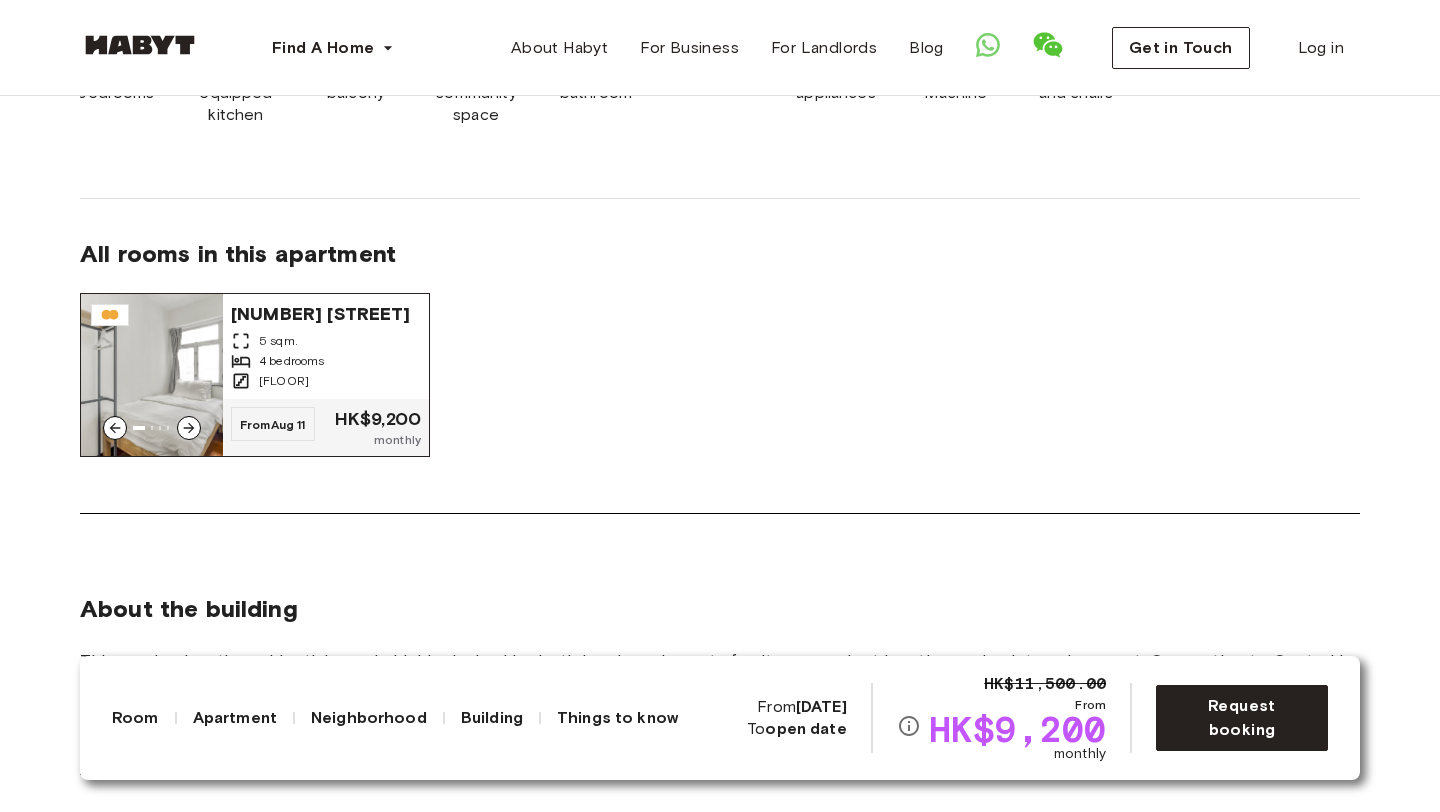click on "monthly" at bounding box center [378, 440] 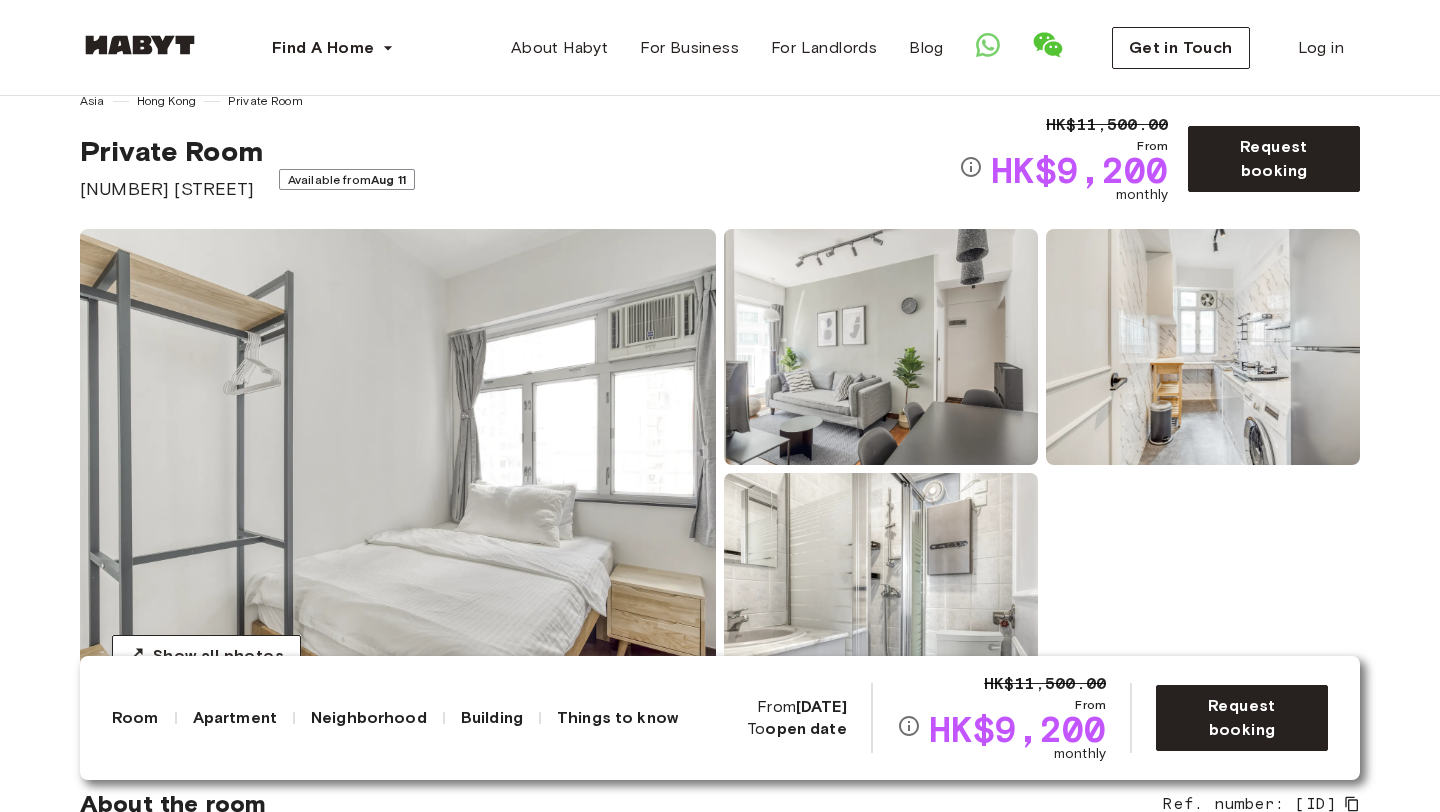 scroll, scrollTop: 0, scrollLeft: 0, axis: both 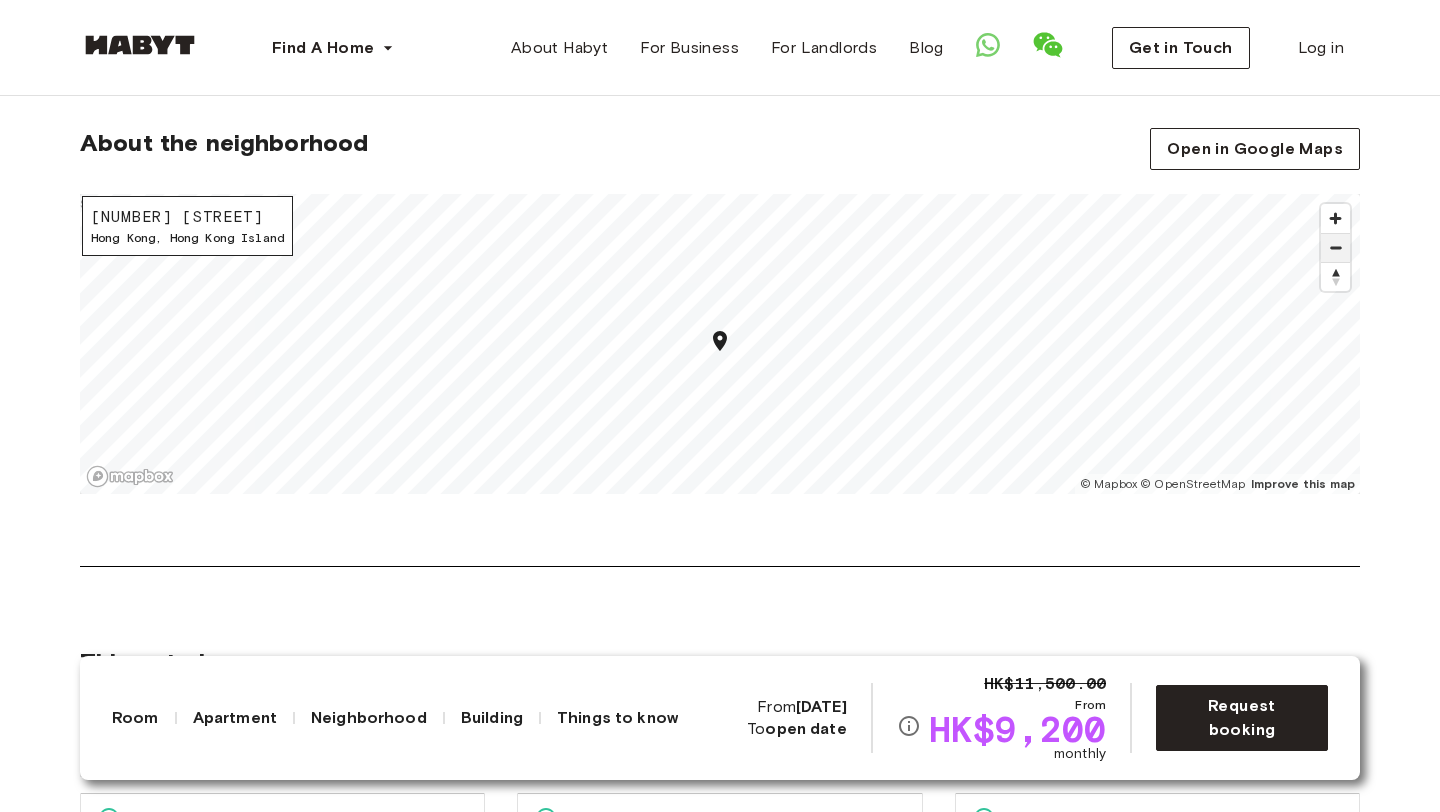 click at bounding box center (1335, 248) 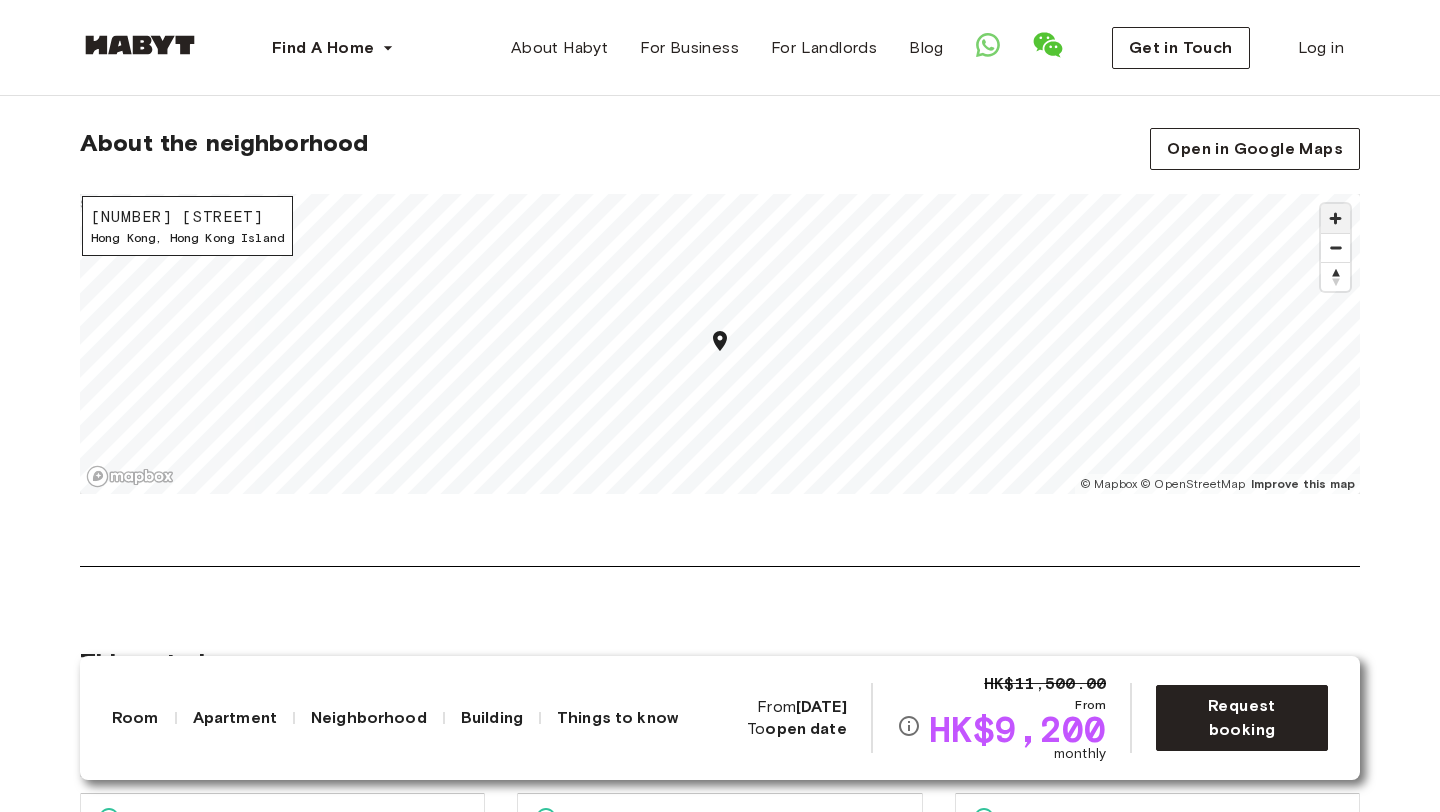 click at bounding box center (1335, 218) 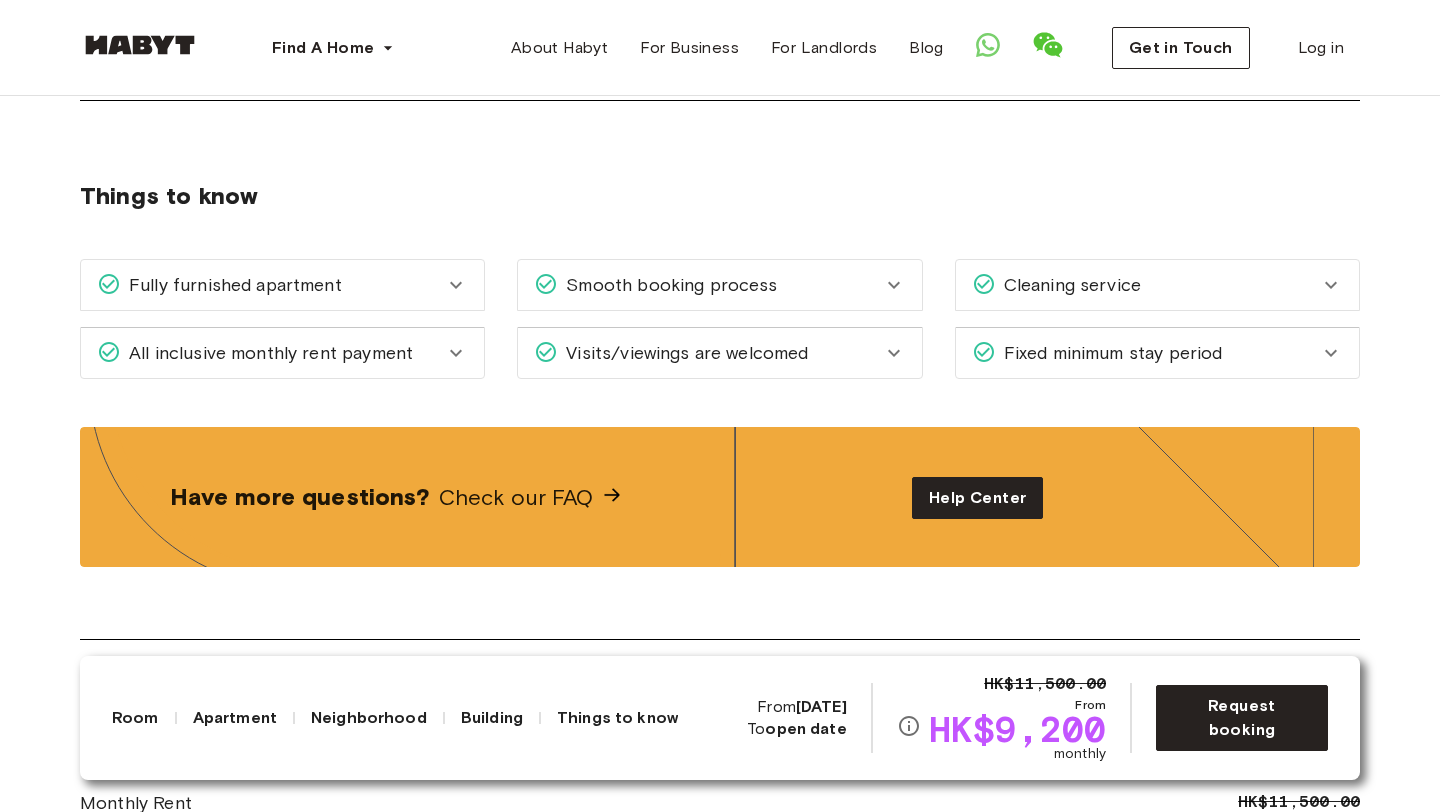 scroll, scrollTop: 2731, scrollLeft: 0, axis: vertical 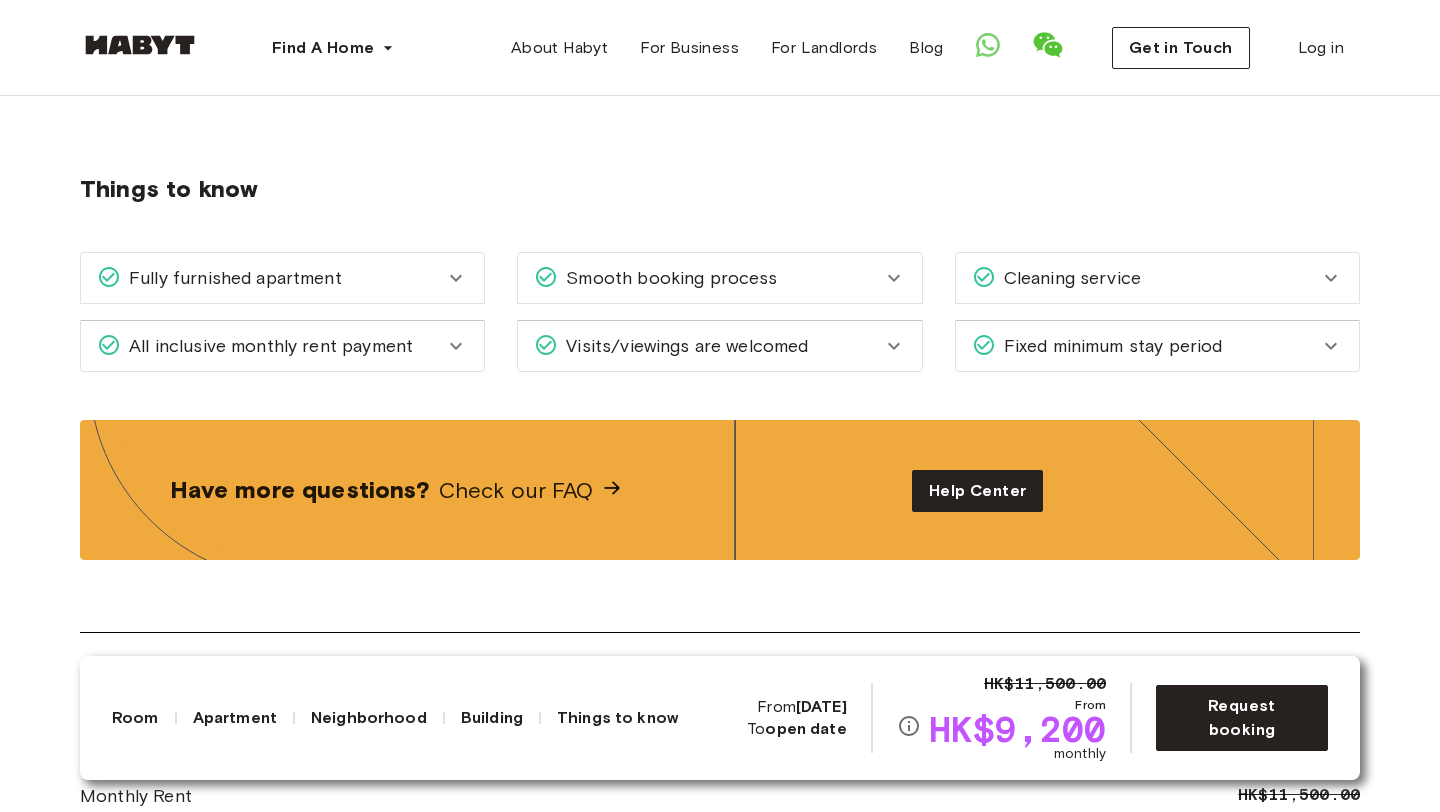 click 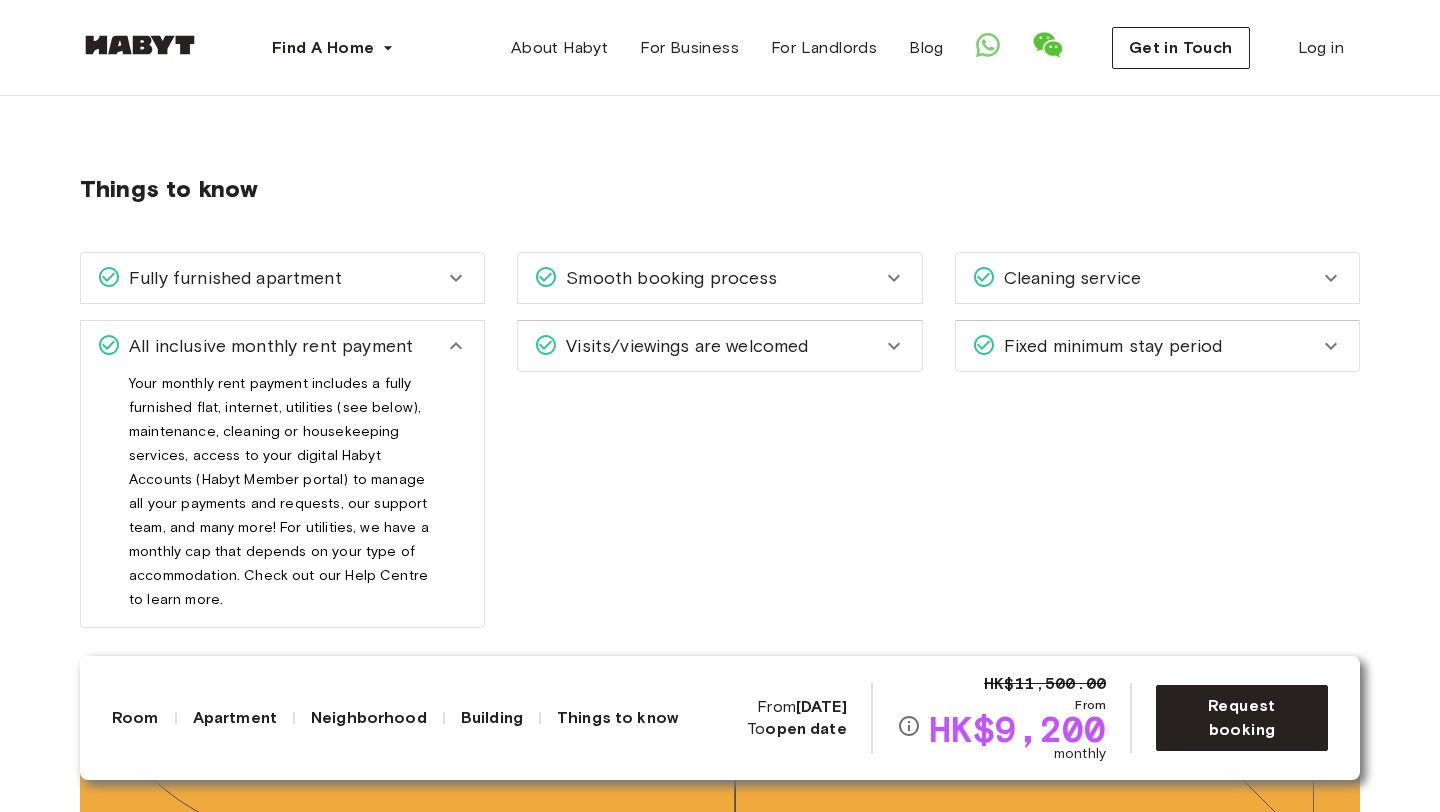 click 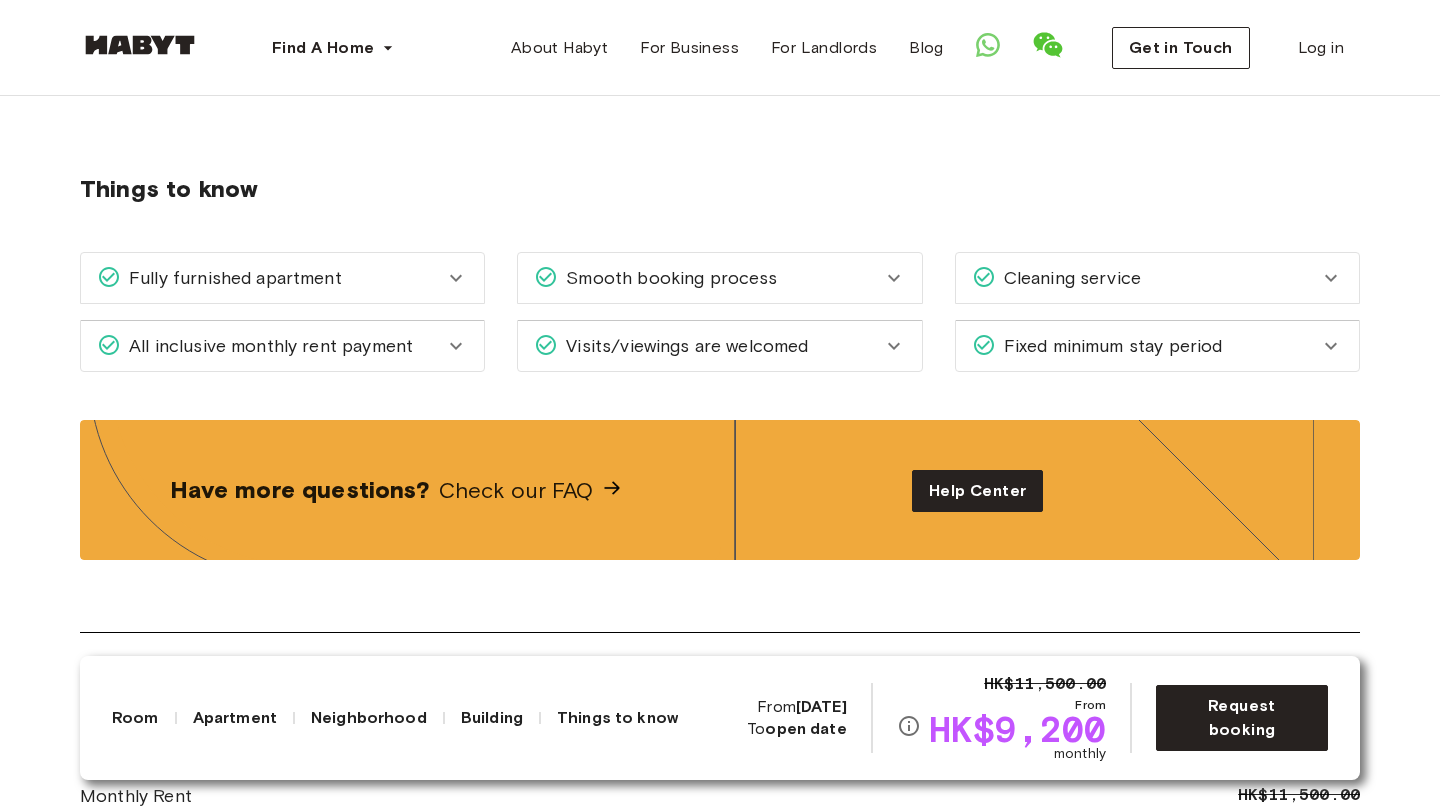 click on "Cleaning service" at bounding box center (1068, 278) 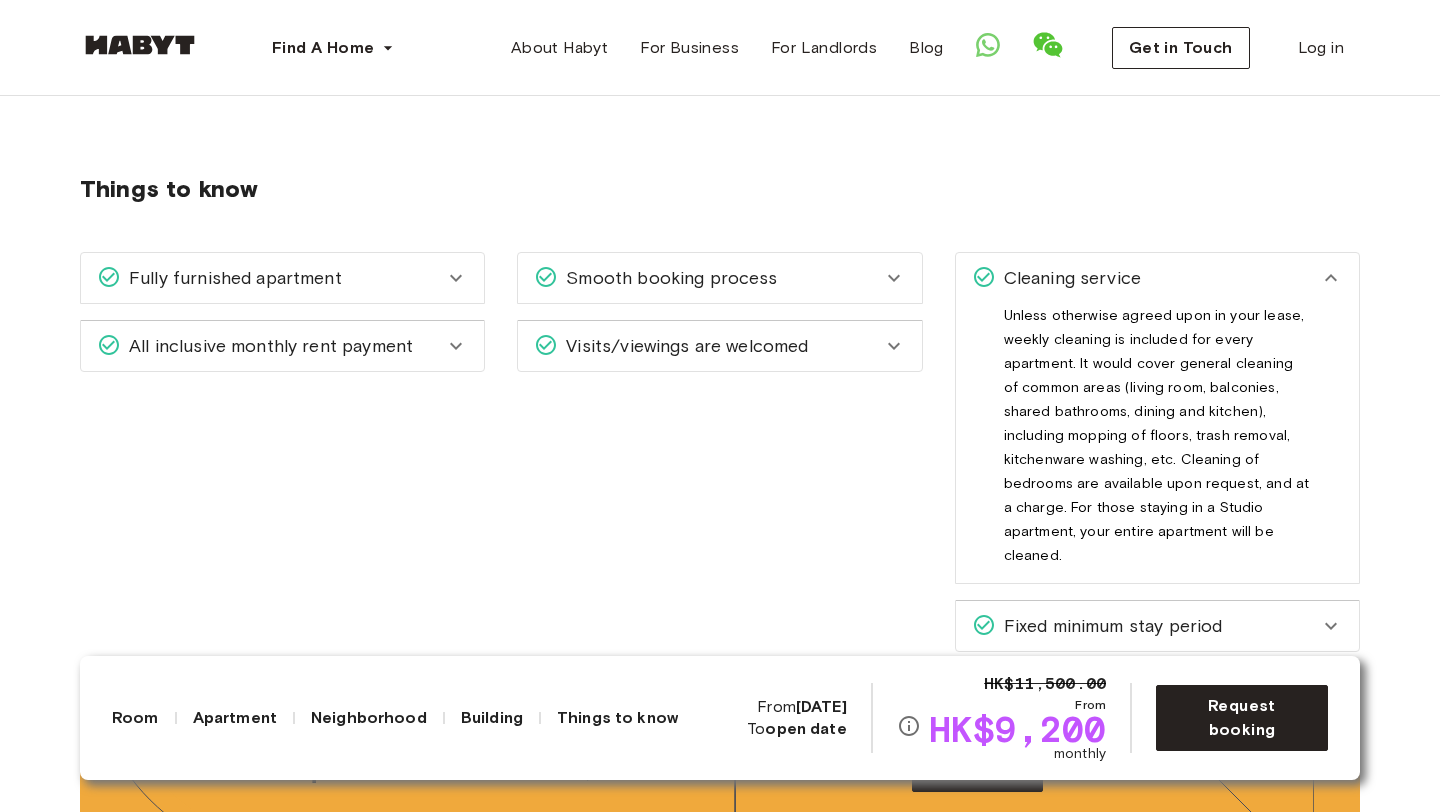 click on "Cleaning service" at bounding box center (1068, 278) 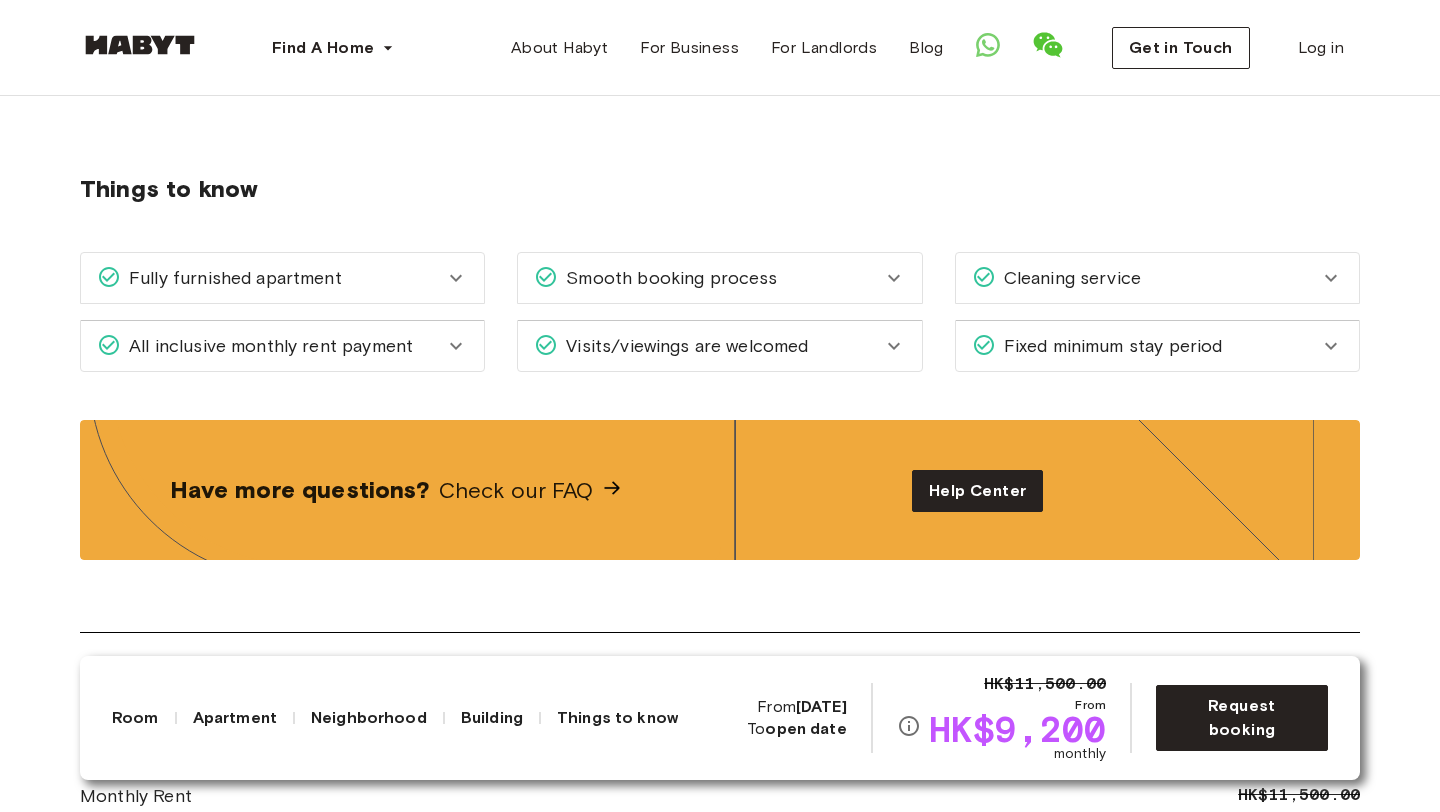 click on "Visits/viewings are welcomed" at bounding box center (707, 346) 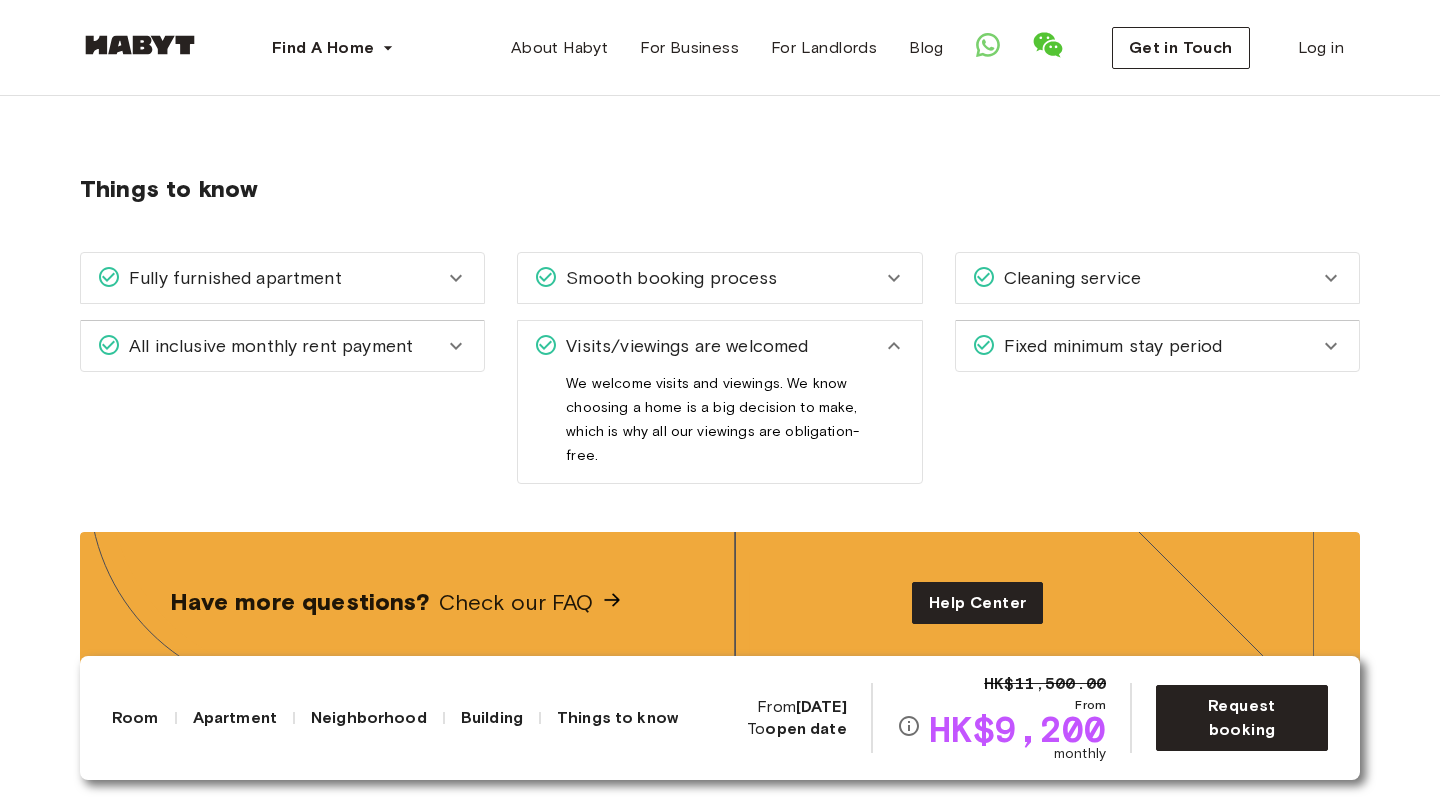 click on "Visits/viewings are welcomed" at bounding box center (707, 346) 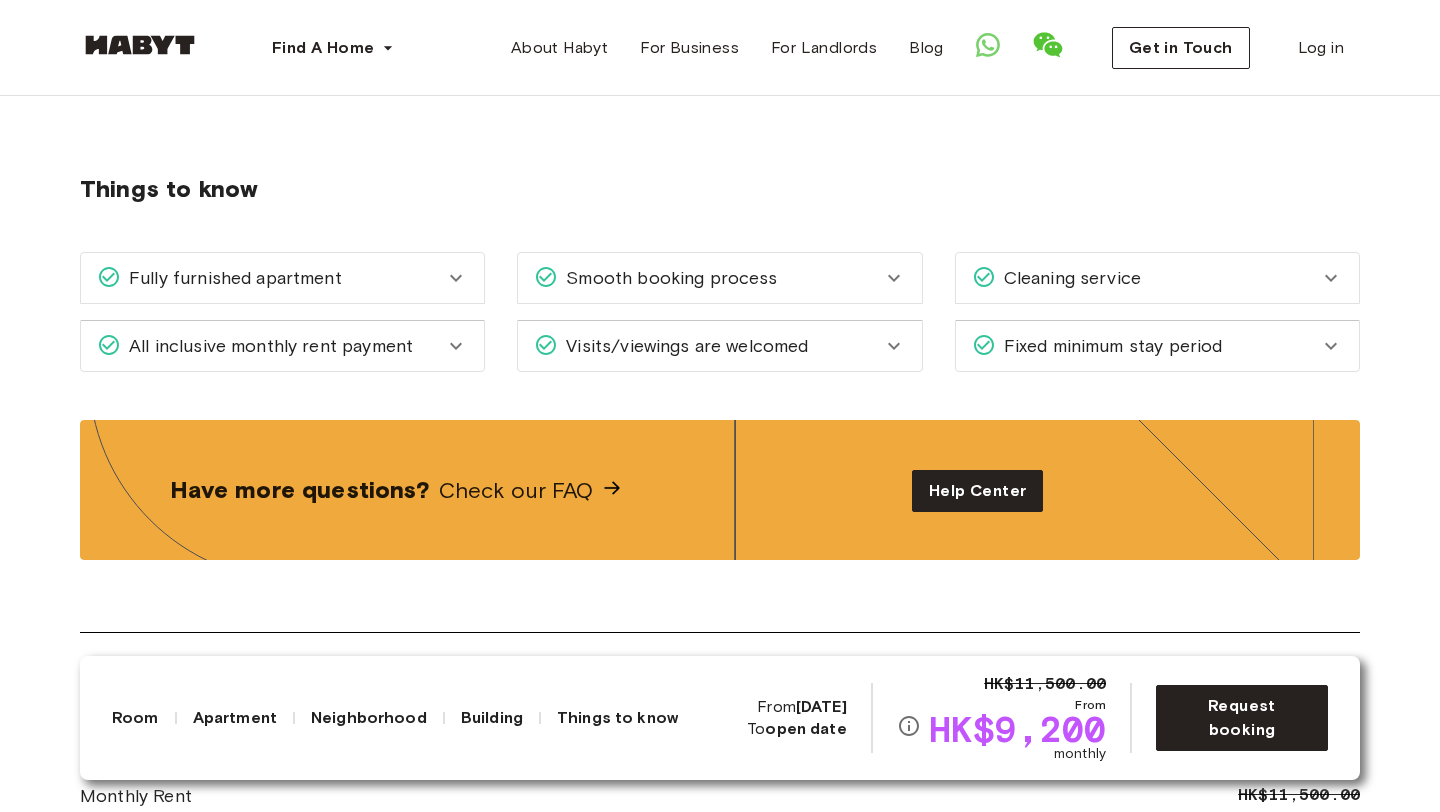 click on "Fixed minimum stay period" at bounding box center (1109, 346) 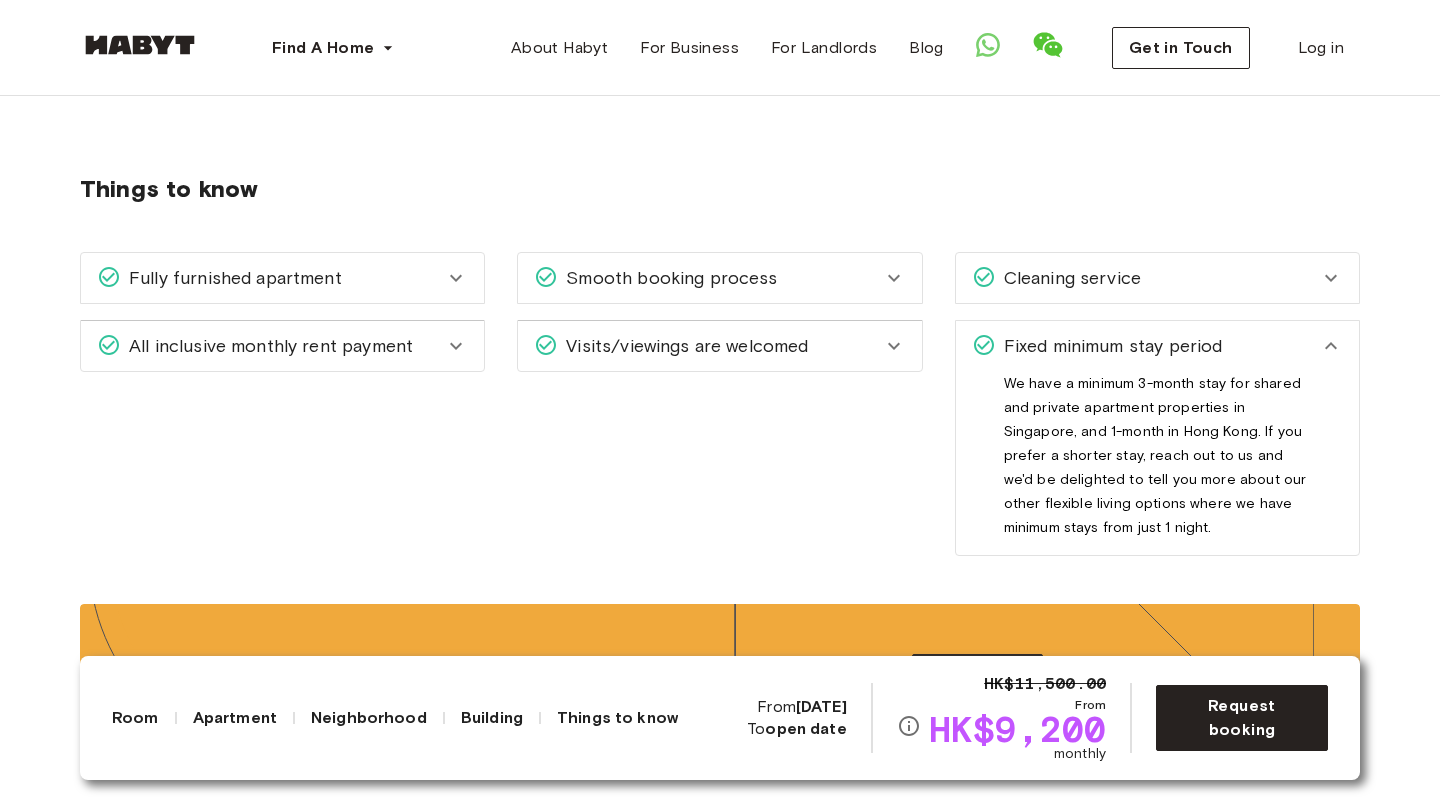 click on "Fixed minimum stay period" at bounding box center [1109, 346] 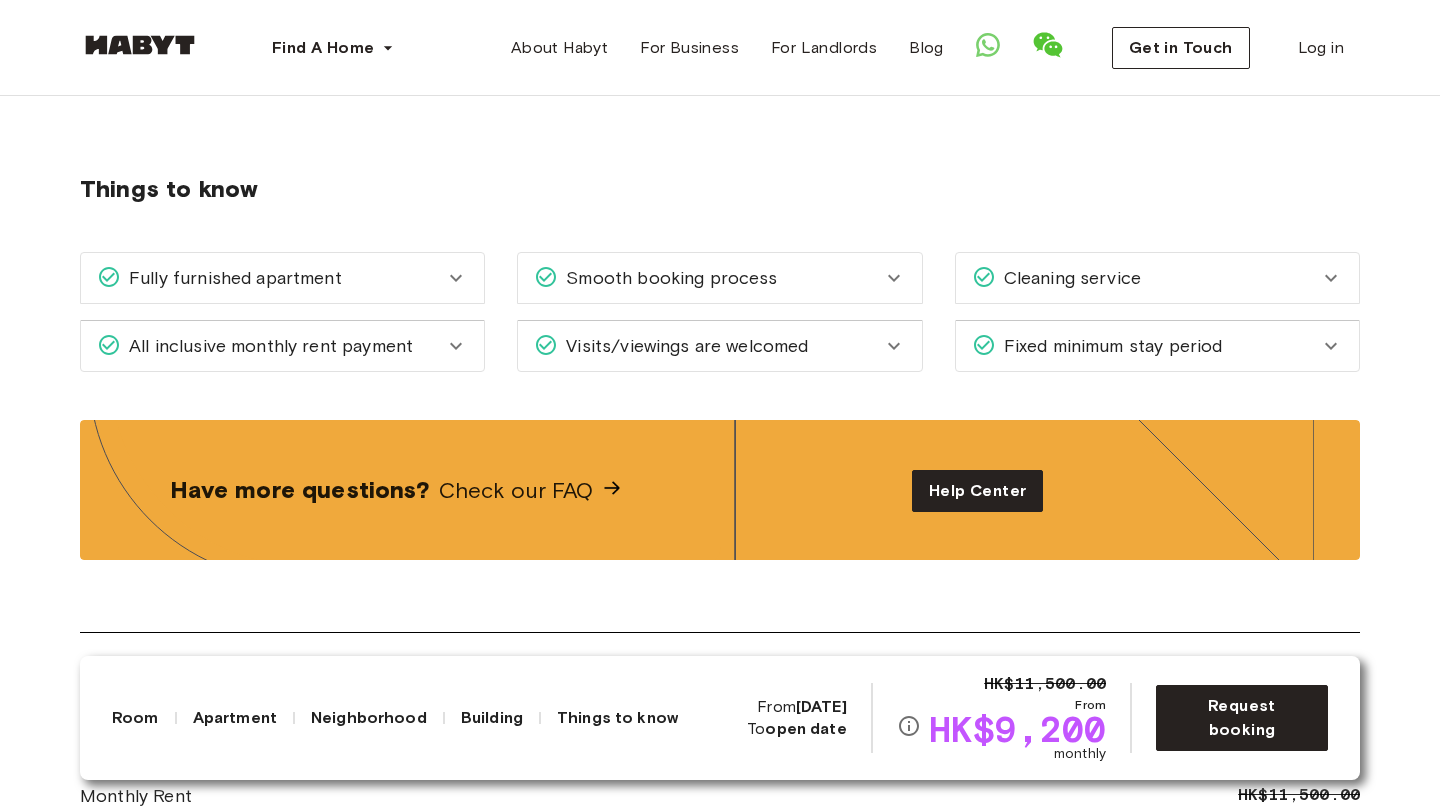 click on "Fixed minimum stay period" at bounding box center (1109, 346) 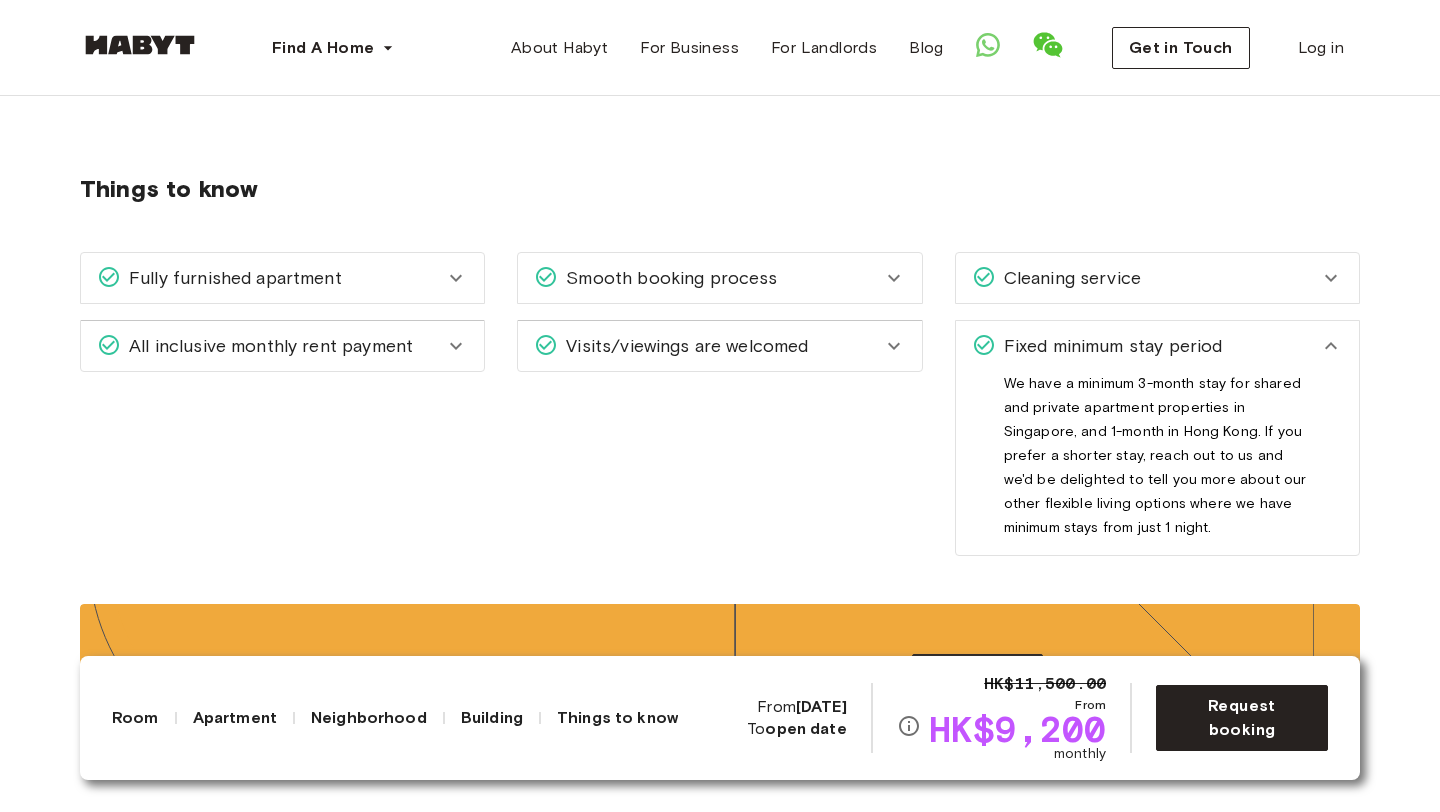 click on "Fixed minimum stay period" at bounding box center [1109, 346] 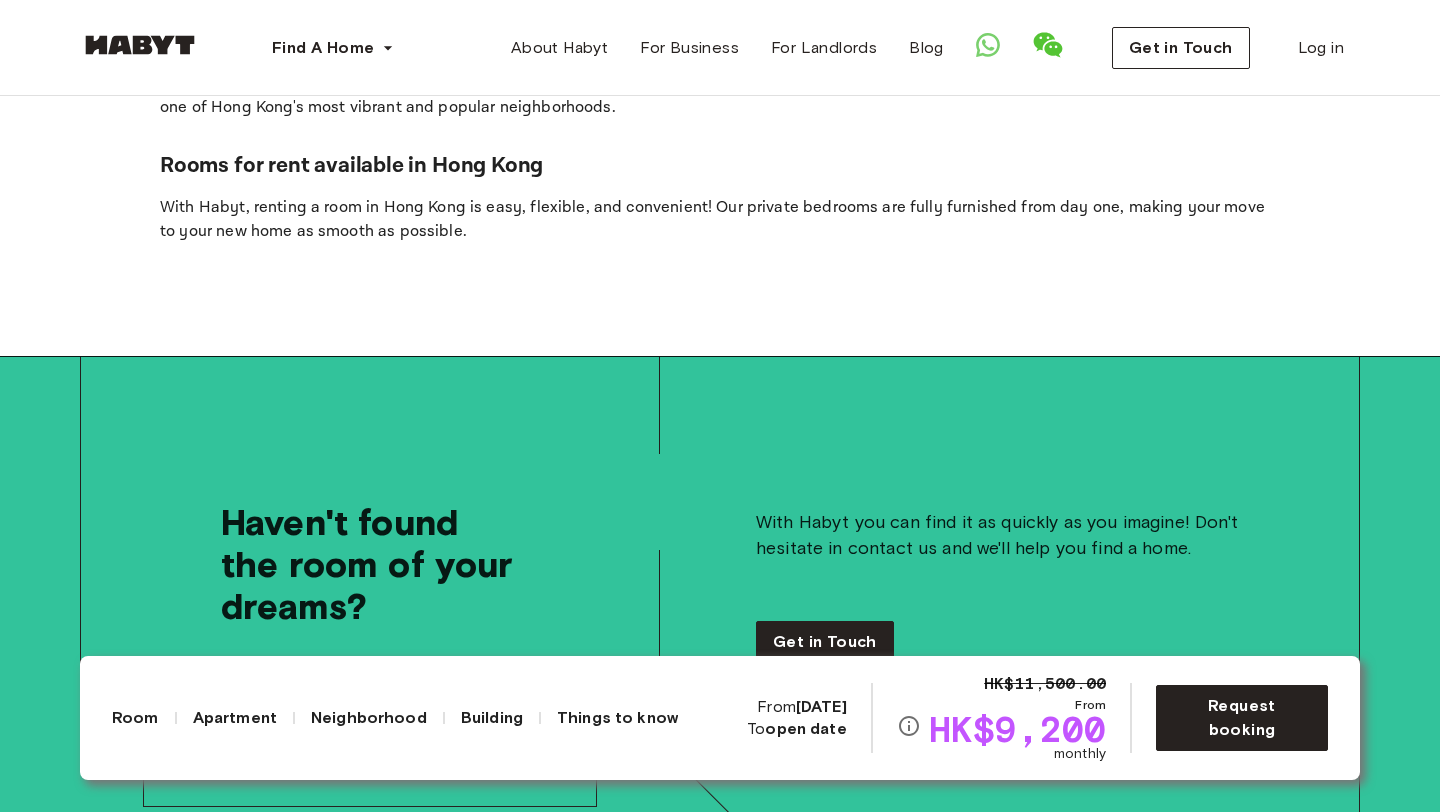 scroll, scrollTop: 4761, scrollLeft: 0, axis: vertical 